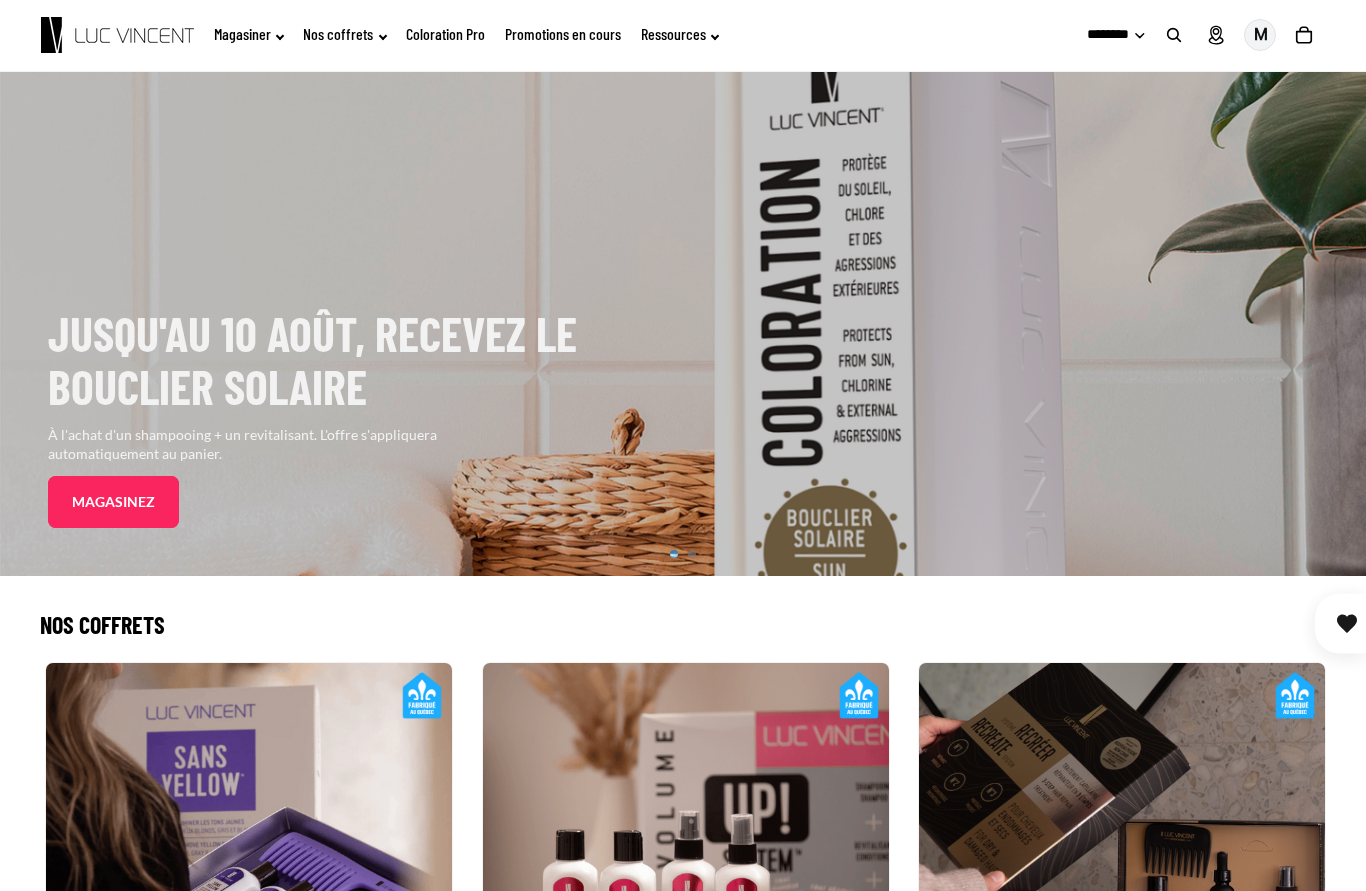scroll, scrollTop: 0, scrollLeft: 0, axis: both 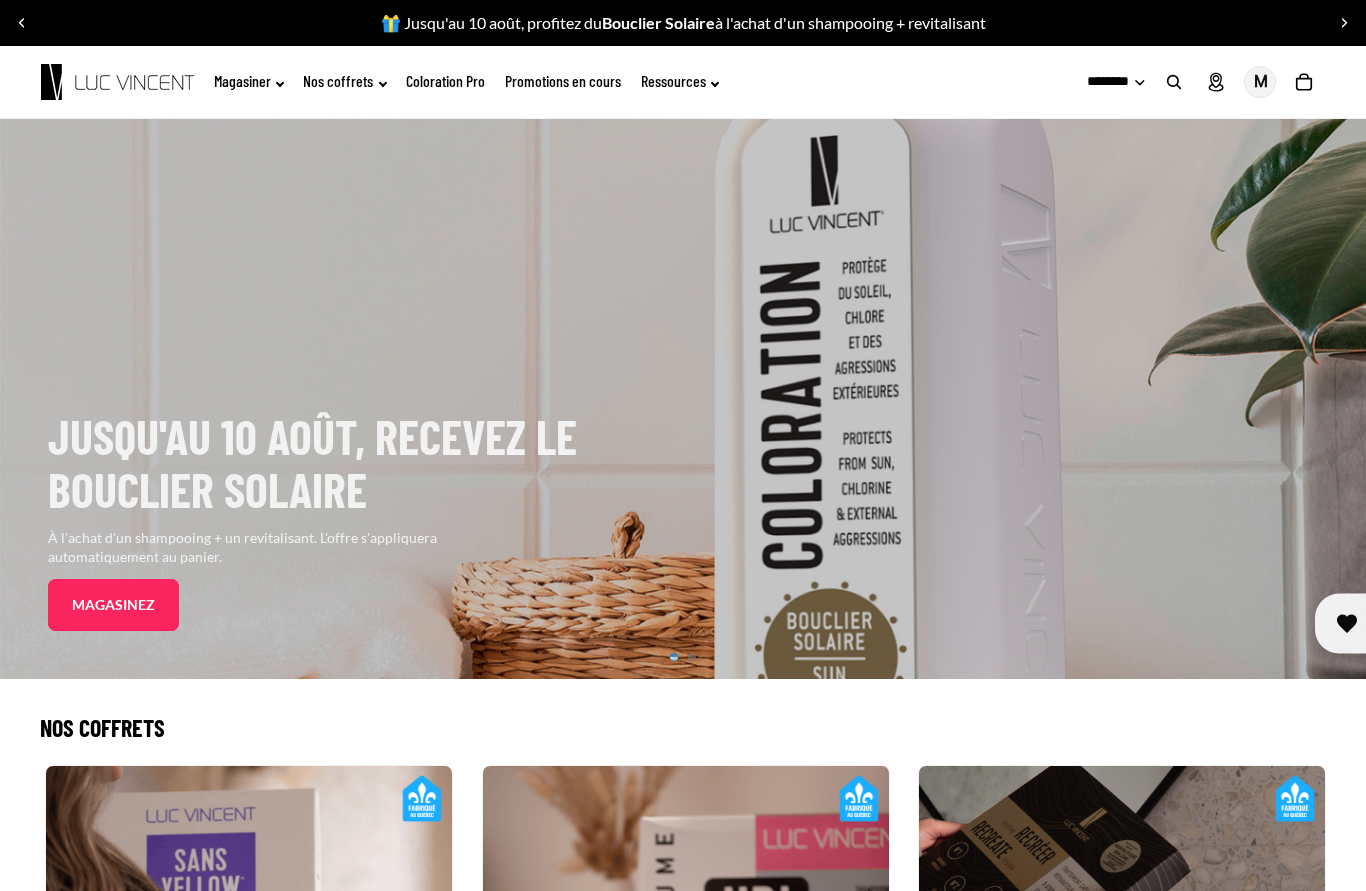 click on "Ressources" 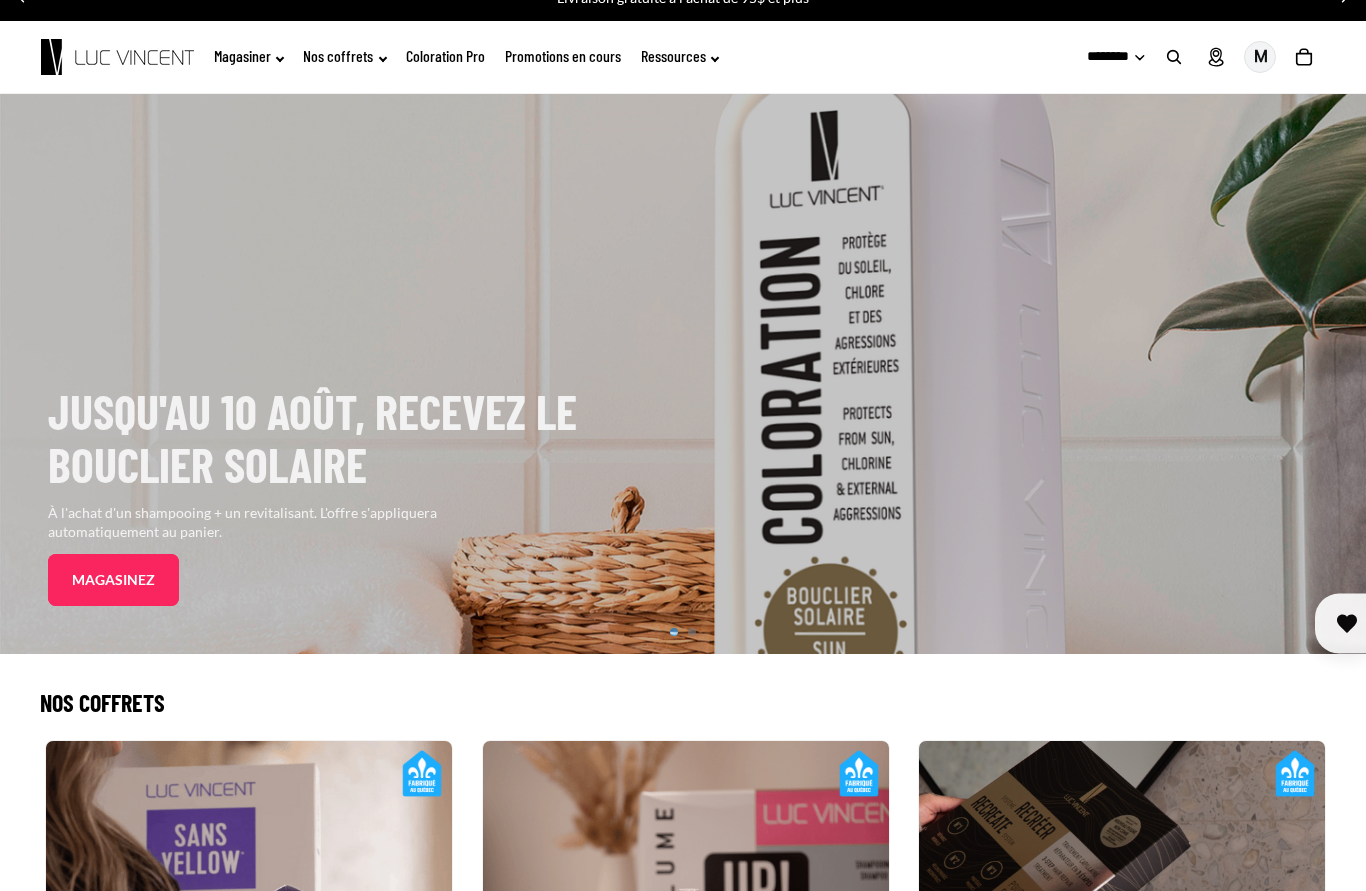 scroll, scrollTop: 0, scrollLeft: 0, axis: both 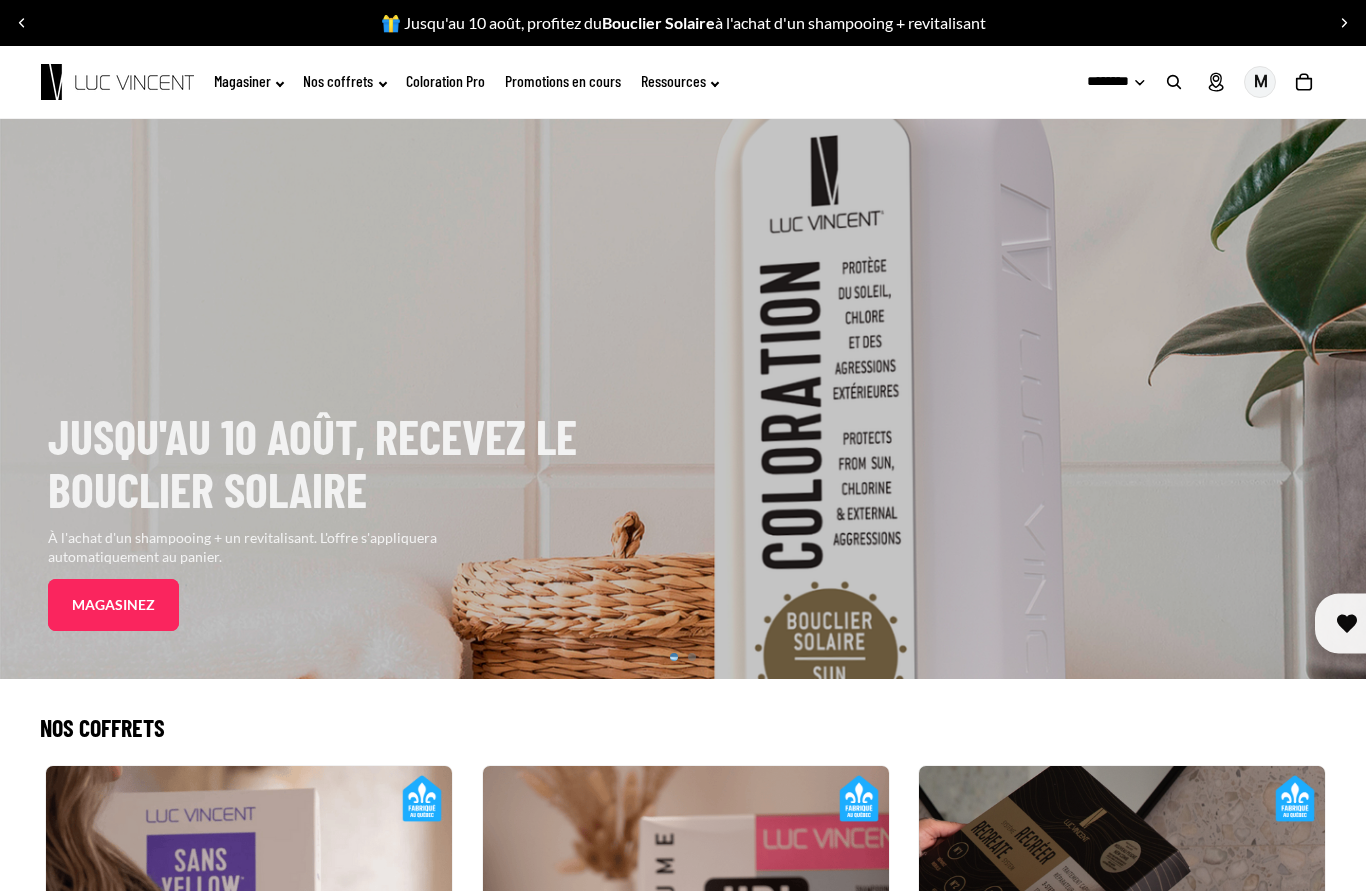 click on "Magasiner" 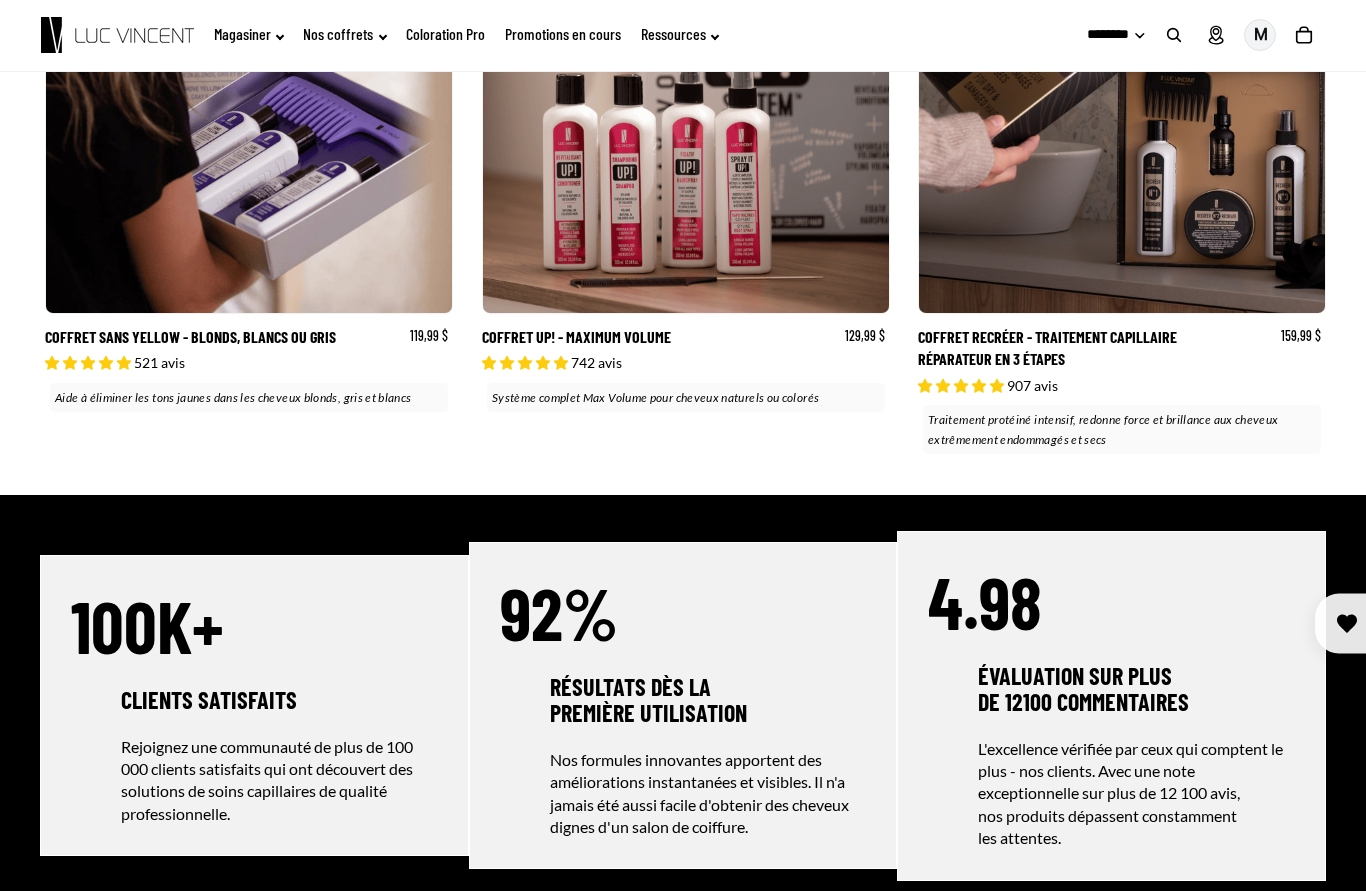 scroll, scrollTop: 858, scrollLeft: 0, axis: vertical 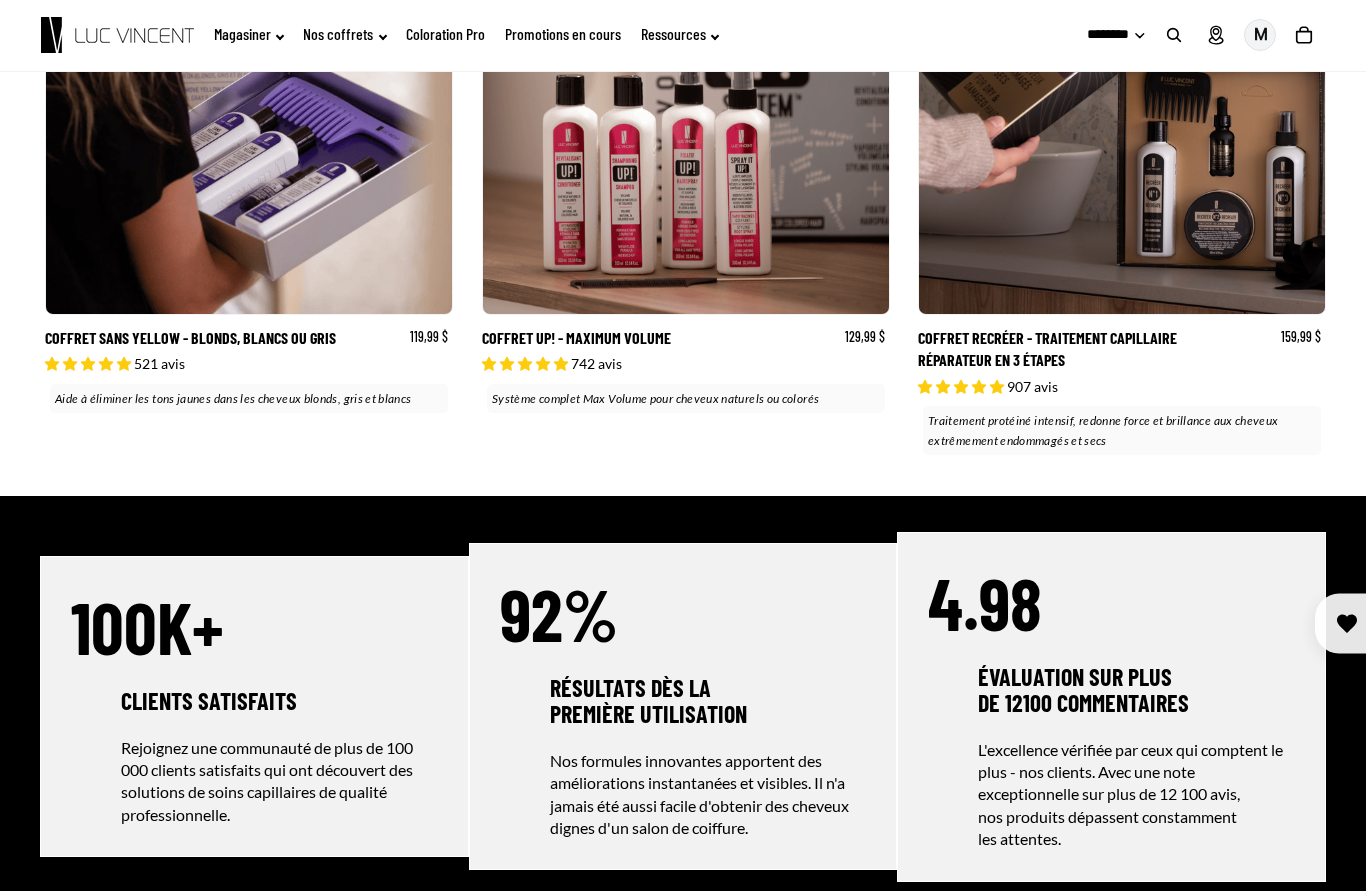 click on "Promotions en cours" 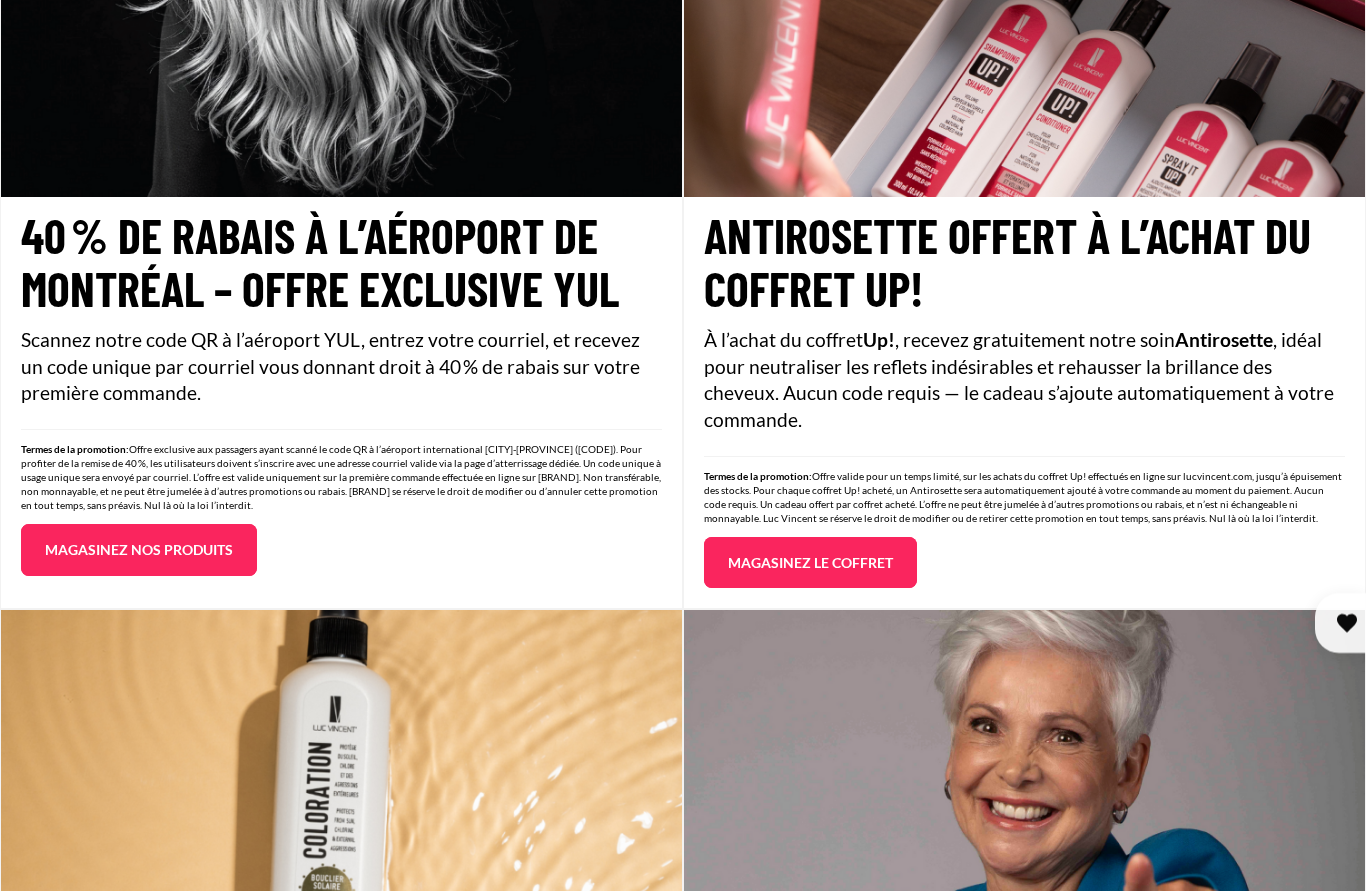 scroll, scrollTop: 751, scrollLeft: 0, axis: vertical 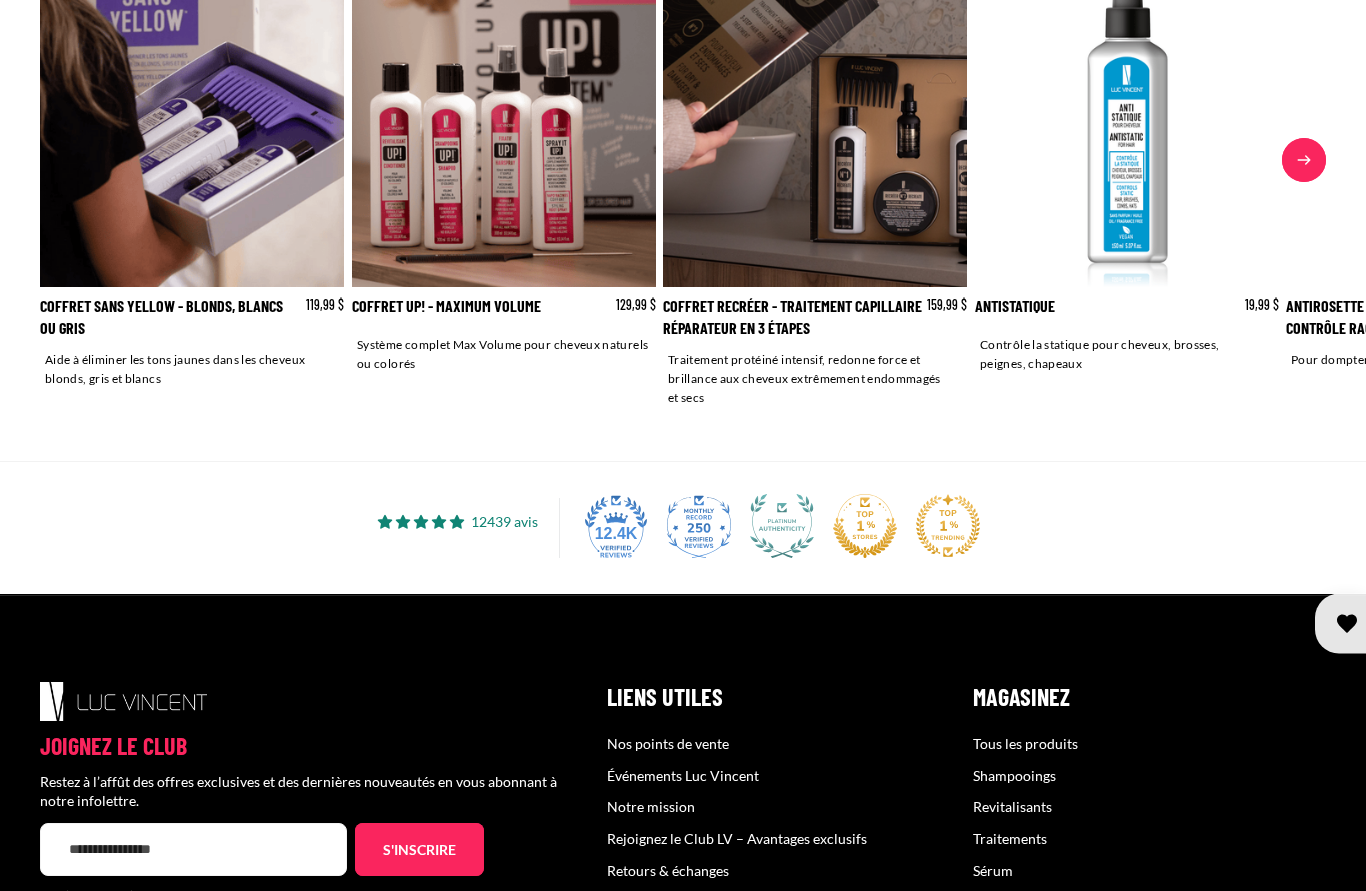 click on "Rejoignez le Club LV – Avantages exclusifs" at bounding box center [737, 838] 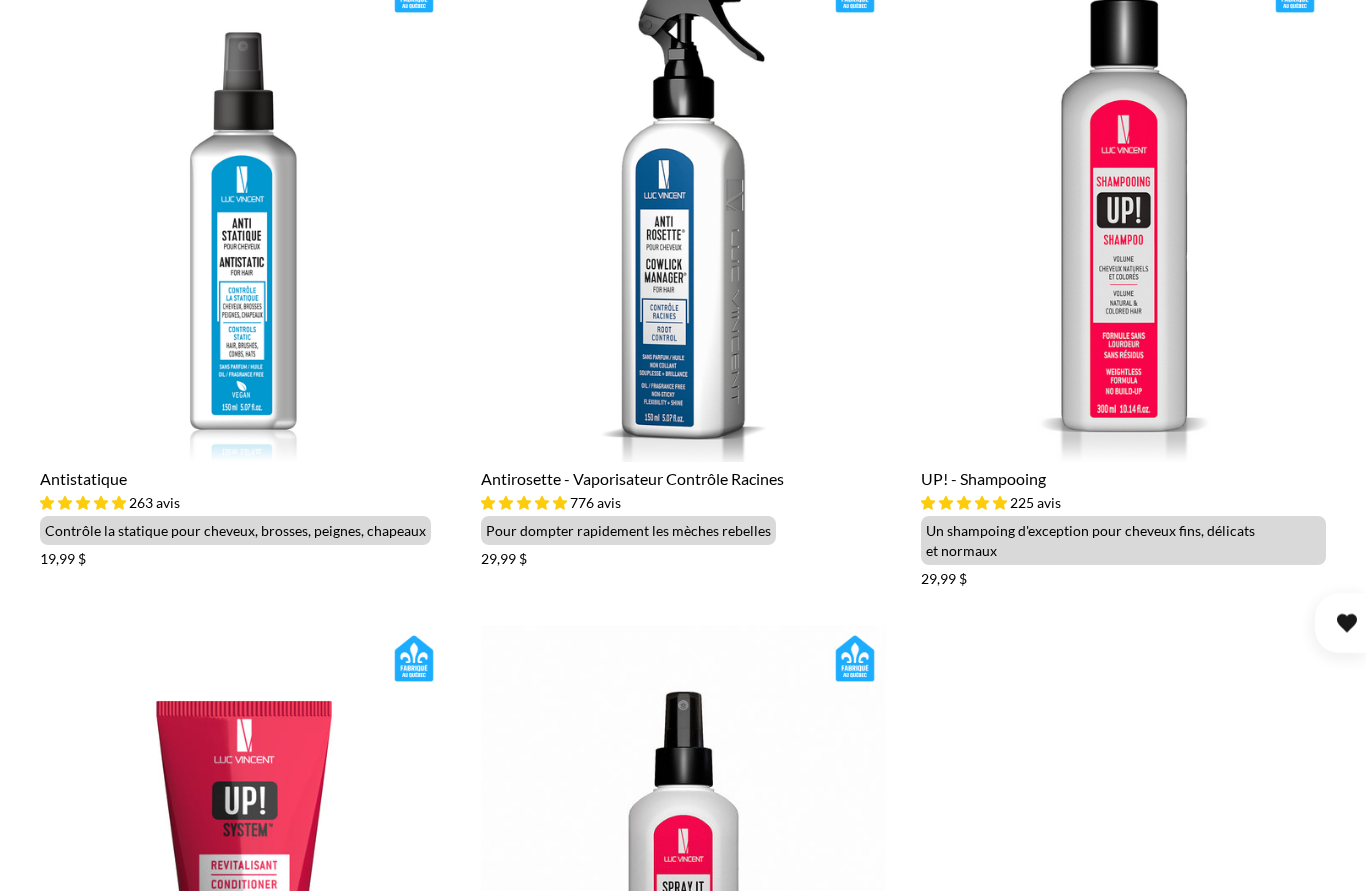scroll, scrollTop: 1850, scrollLeft: 0, axis: vertical 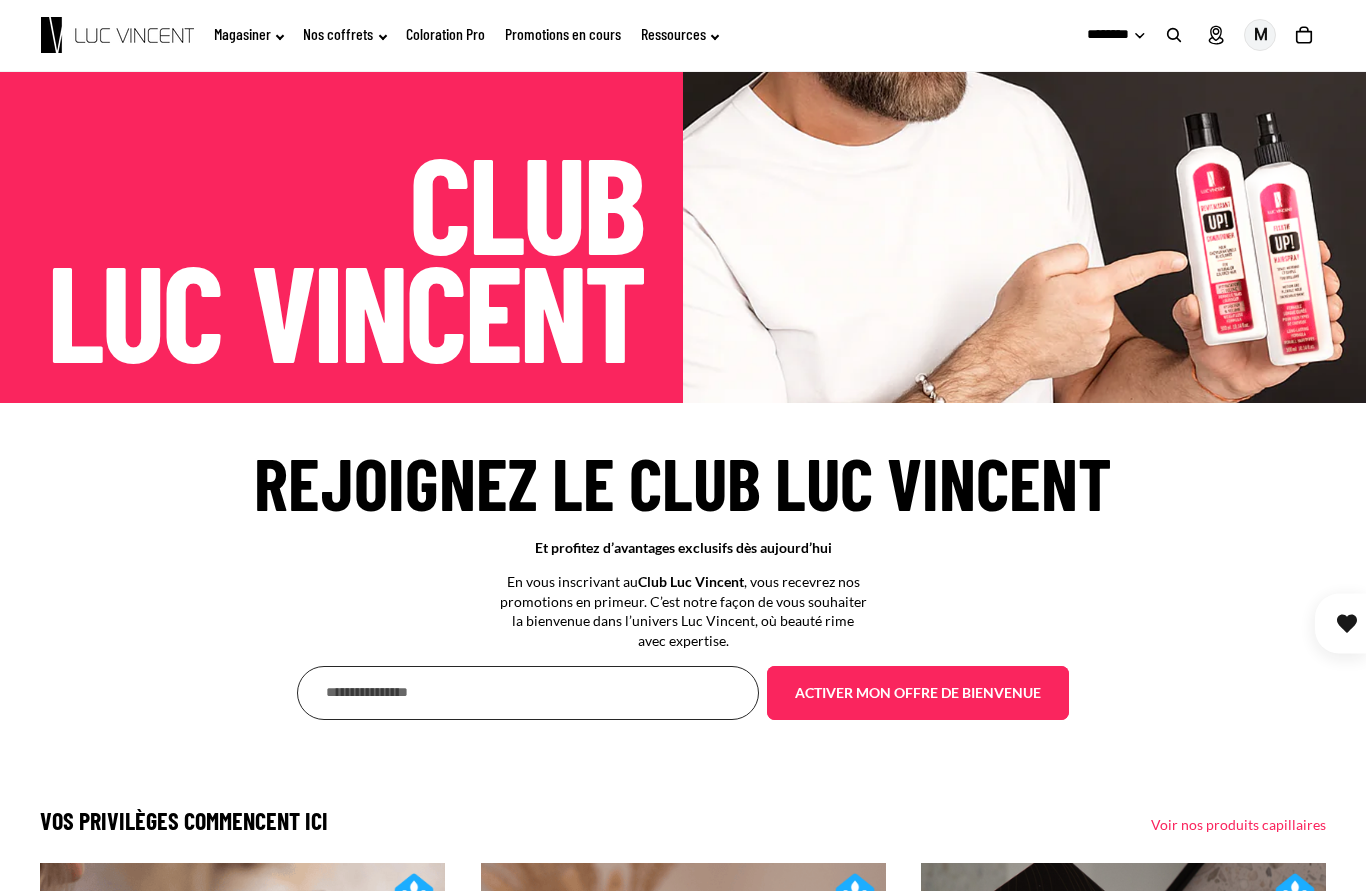 click on "Activer mon offre de bienvenue" at bounding box center [918, 693] 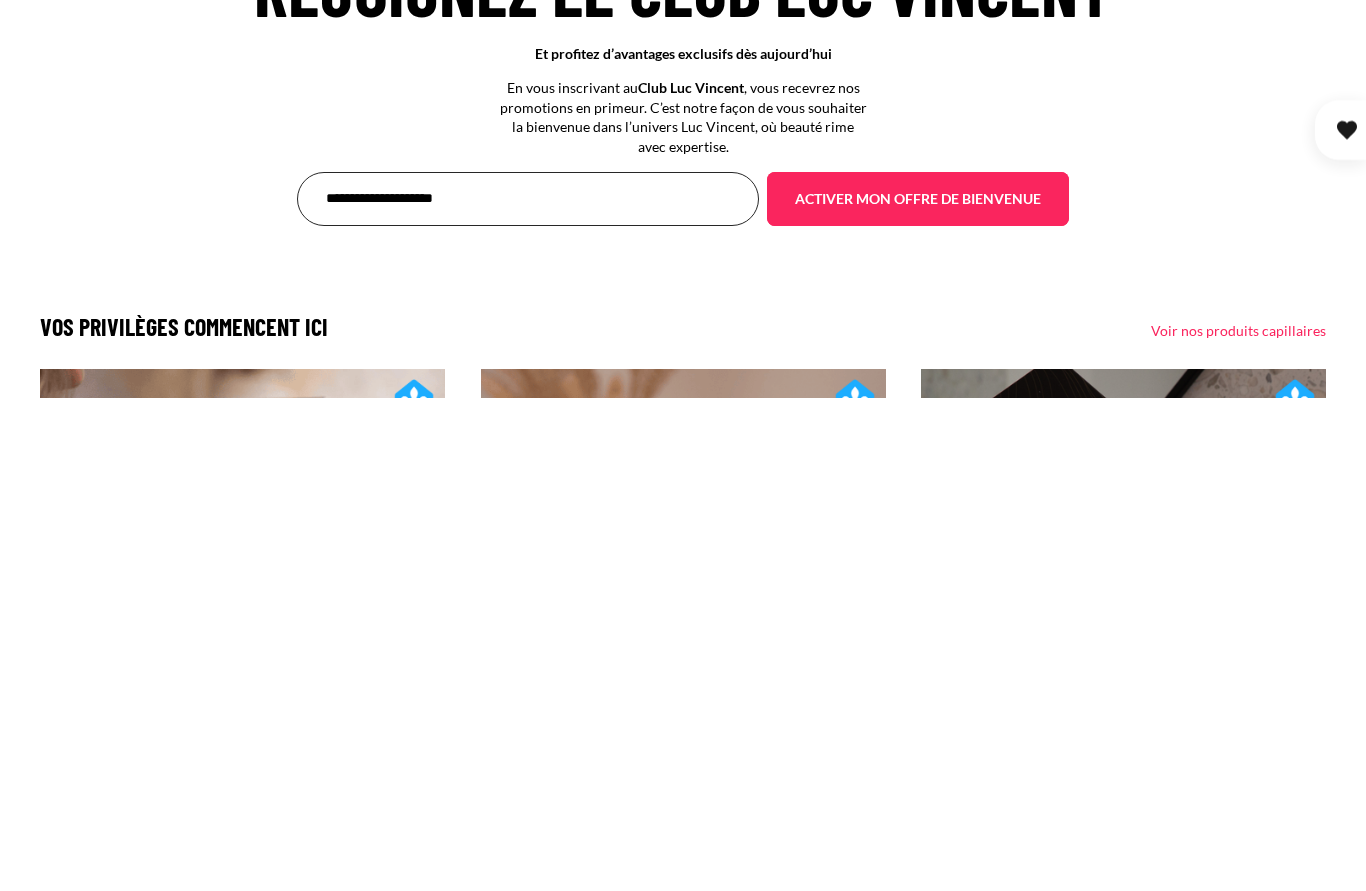 type on "**********" 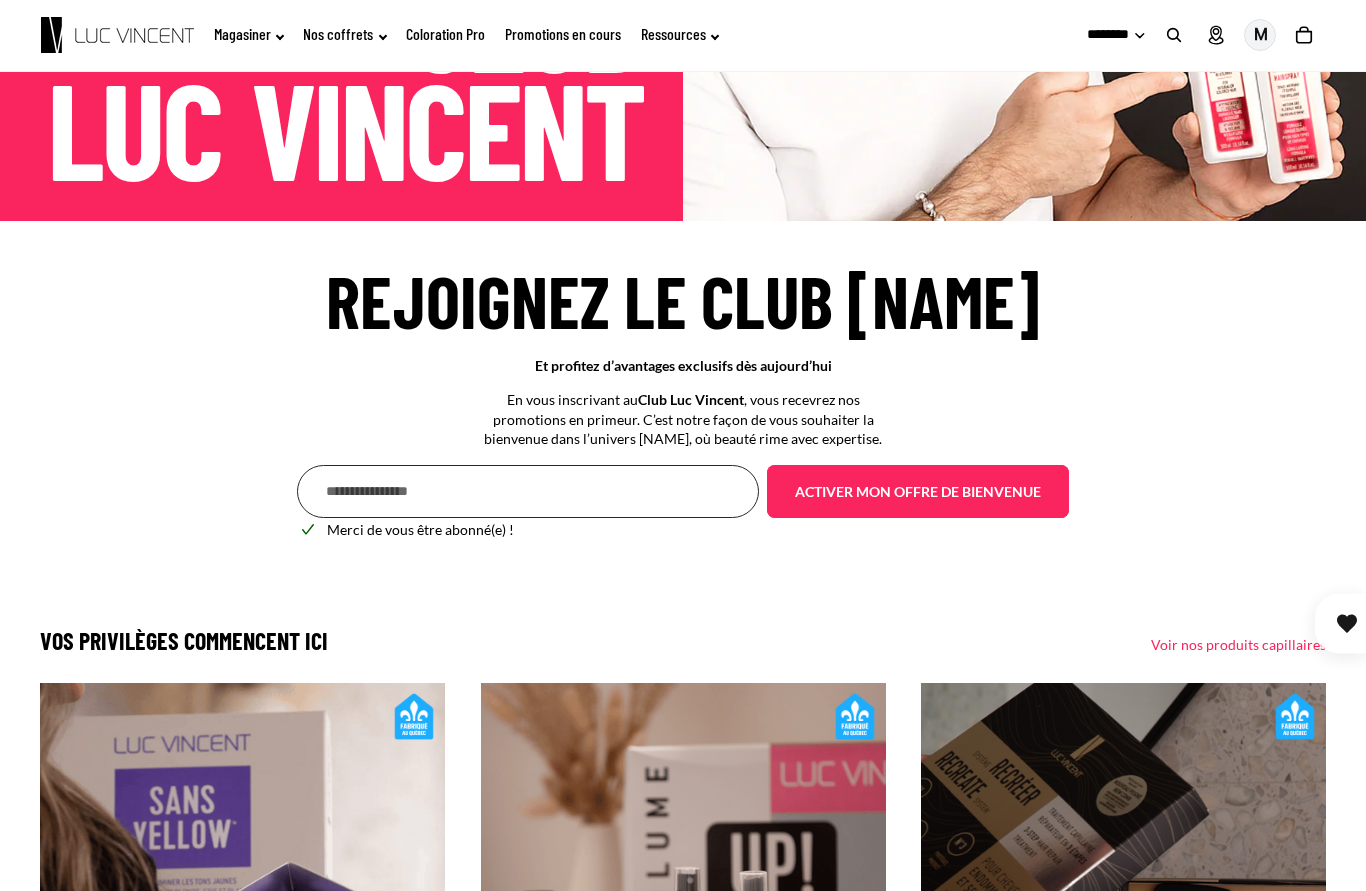 scroll, scrollTop: 431, scrollLeft: 0, axis: vertical 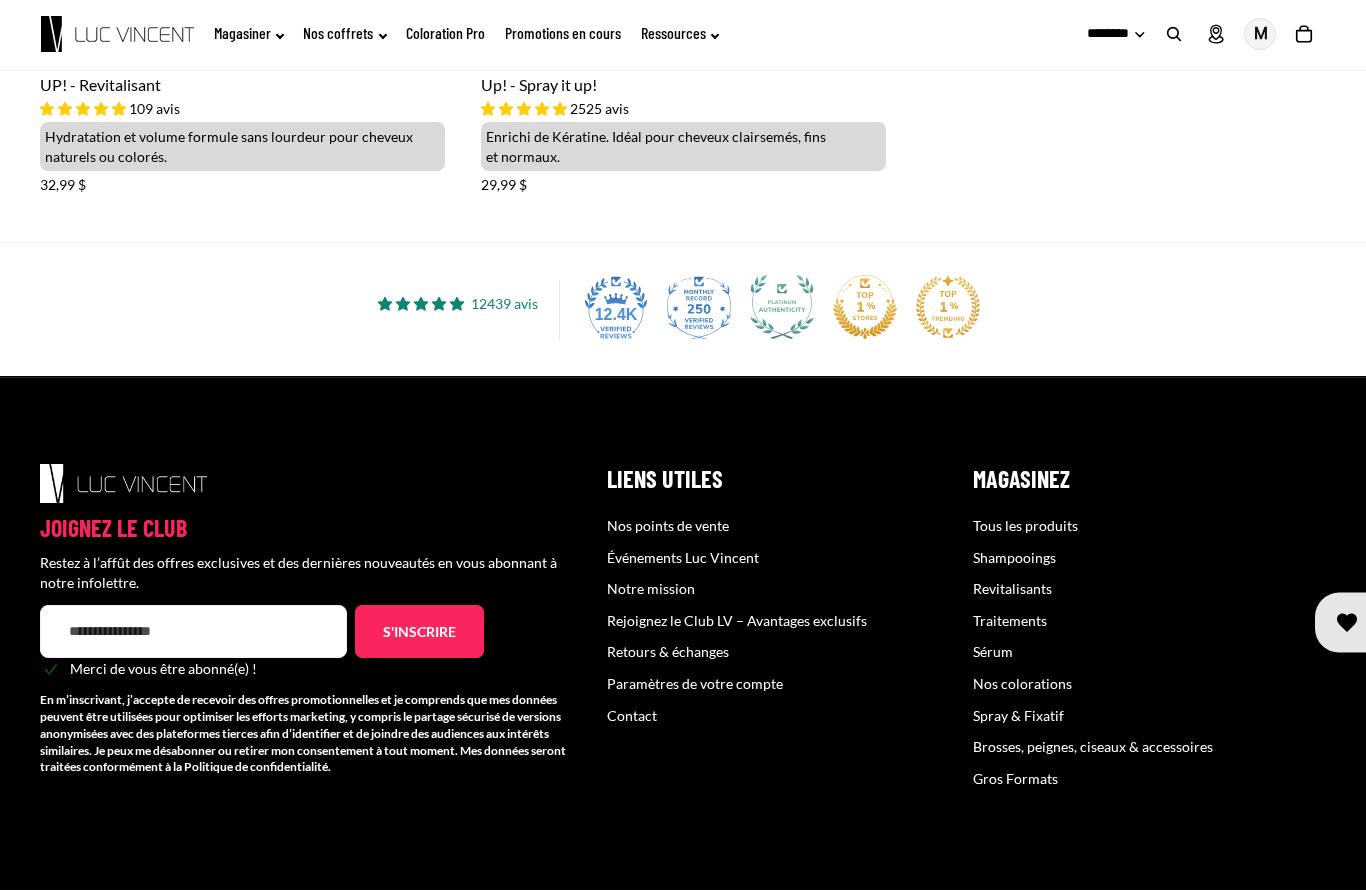 click on "Joignez le club
Restez à l’affût des offres exclusives et des dernières nouveautés en vous abonnant à notre infolettre.
E-mail
s'inscrire
Merci de vous être abonné(e) !
En m’inscrivant, j’accepte de recevoir des offres promotionnelles et je comprends que mes données peuvent être utilisées pour optimiser les efforts marketing, y compris le partage sécurisé de versions anonymisées avec des plateformes tierces afin d’identifier et de joindre des audiences aux intérêts similaires. Je peux me désabonner ou retirer mon consentement à tout moment. Mes données seront traitées conformément à la Politique de confidentialité." at bounding box center (683, 687) 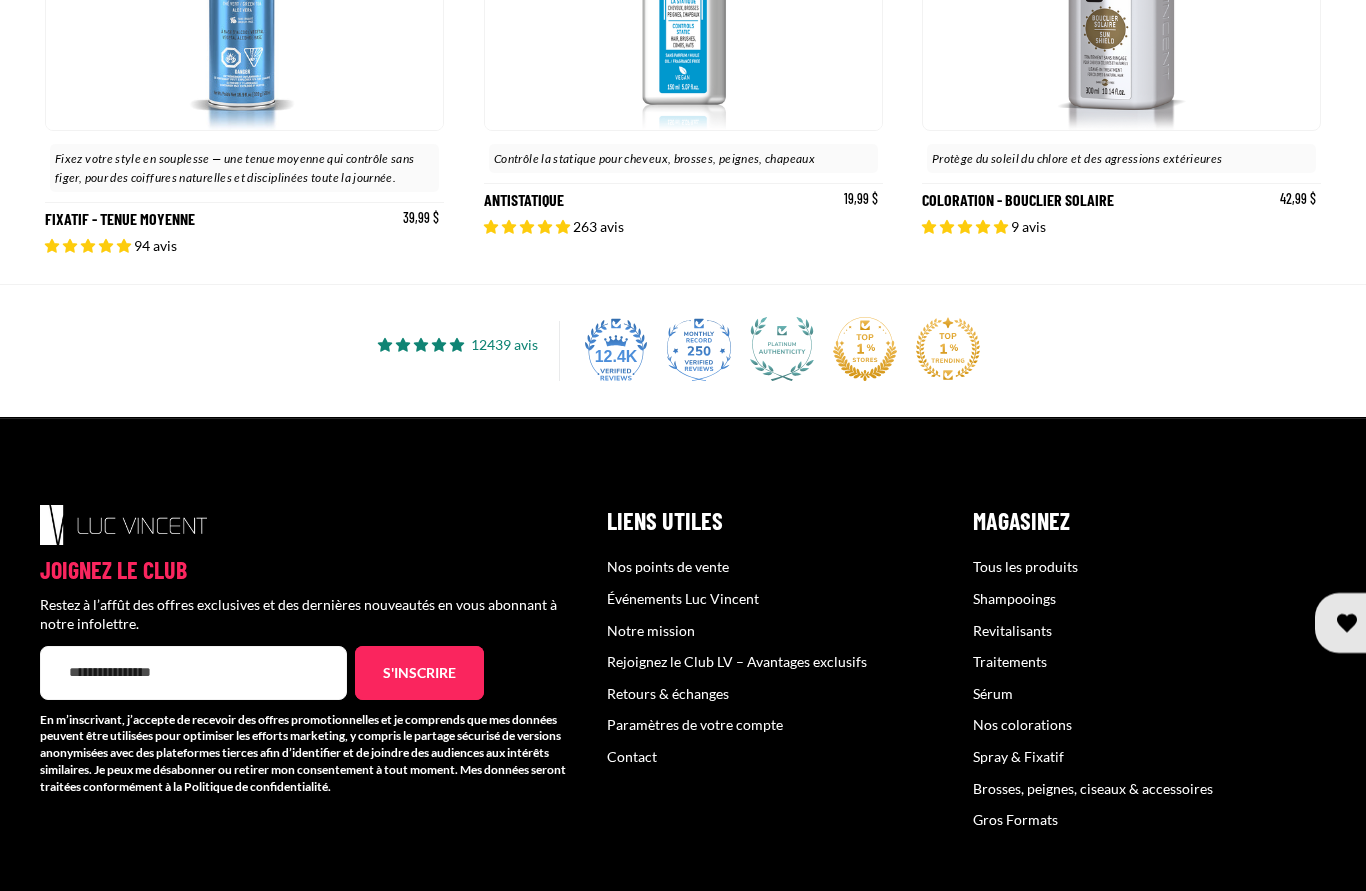 scroll, scrollTop: 1214, scrollLeft: 0, axis: vertical 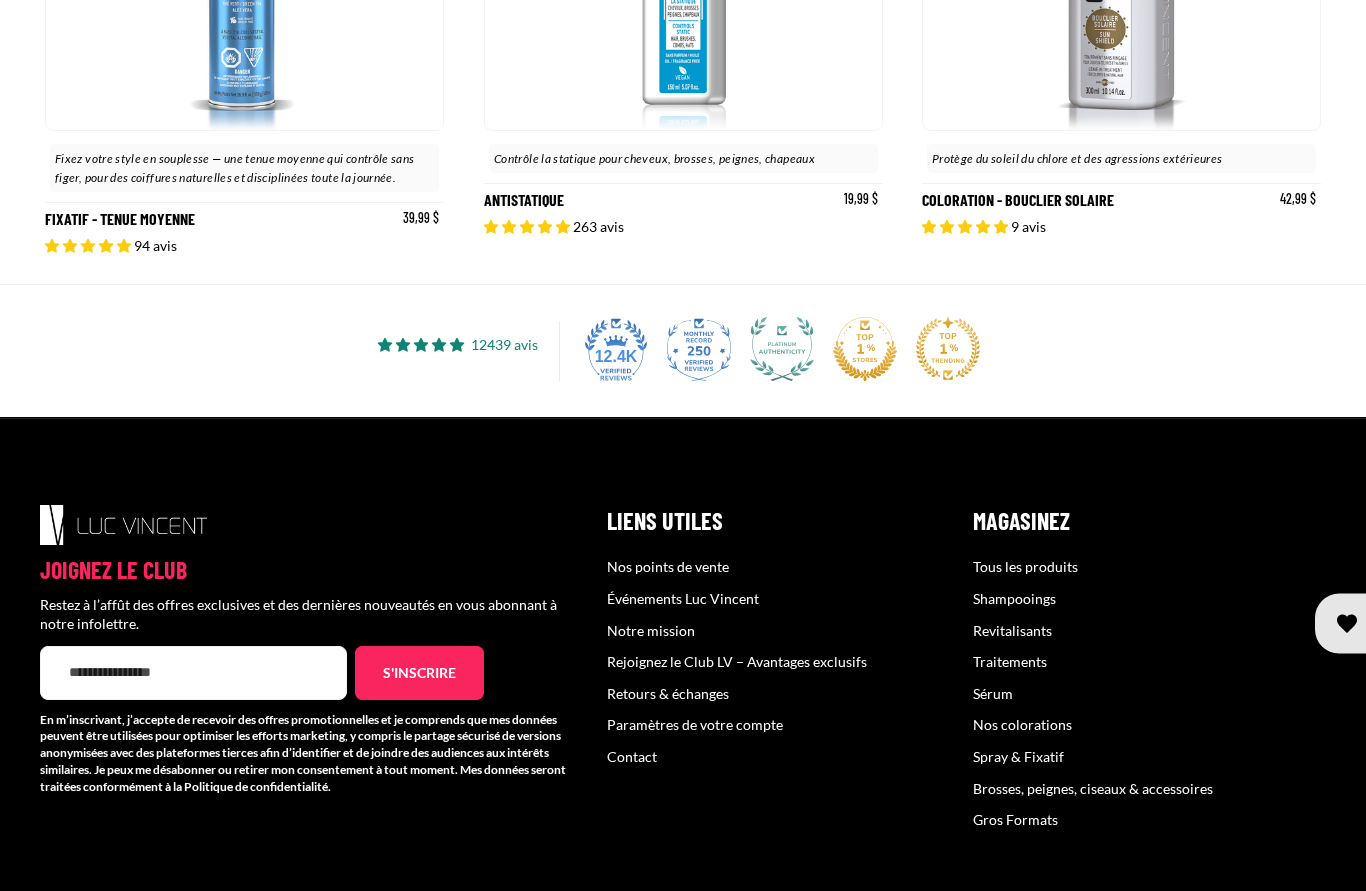 click on "E-mail" at bounding box center [193, 673] 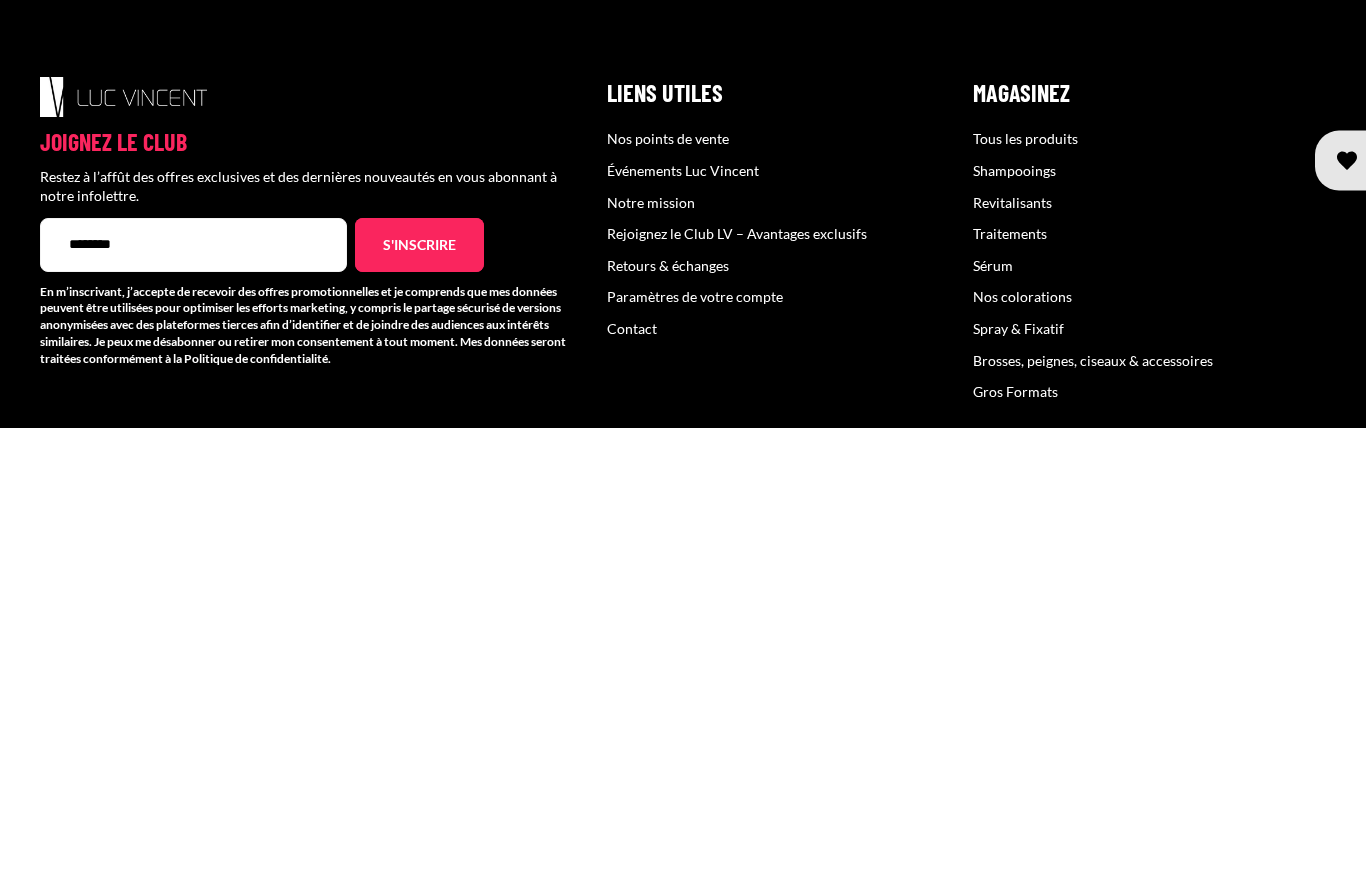 scroll, scrollTop: 1232, scrollLeft: 0, axis: vertical 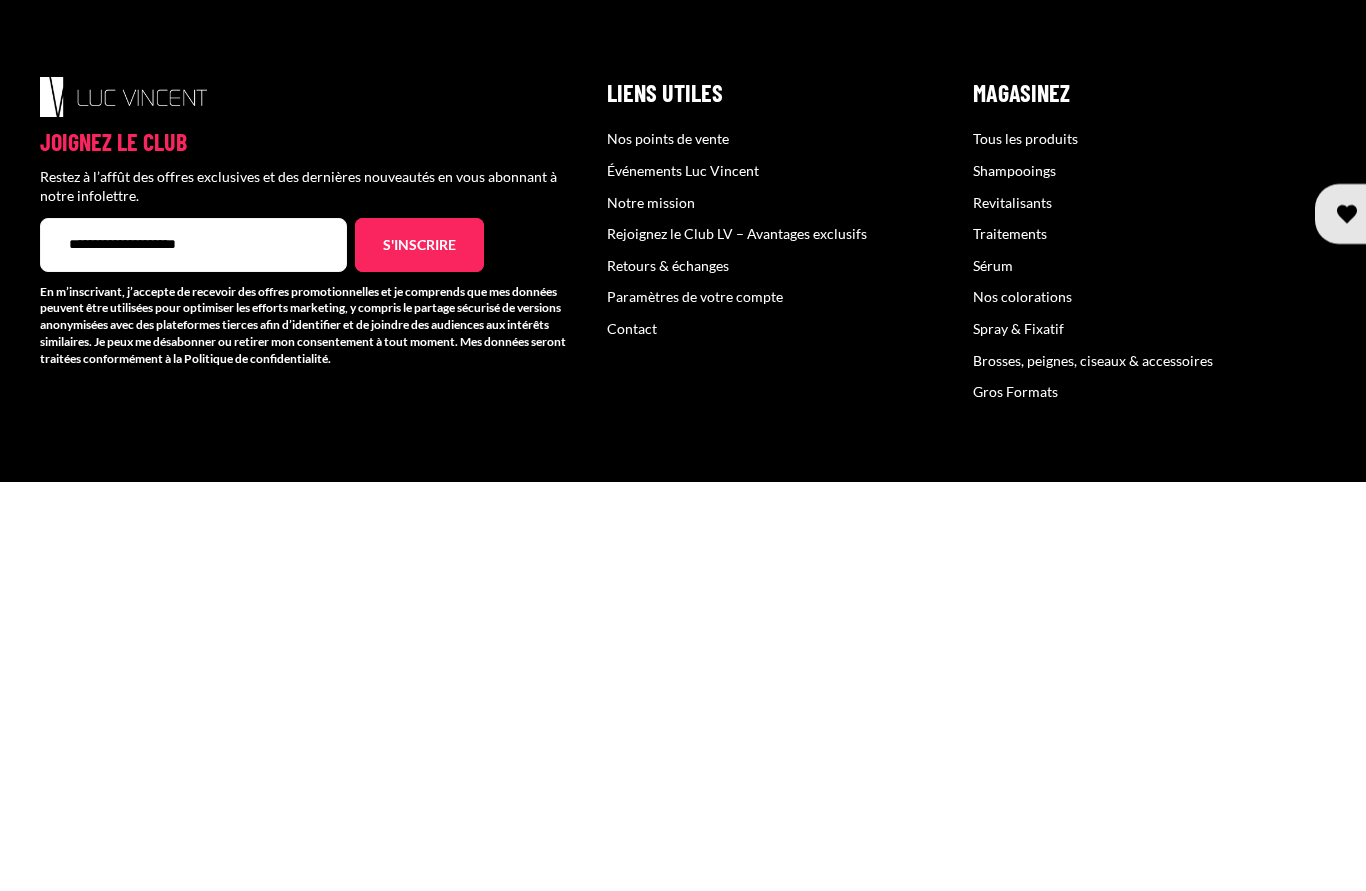 type on "**********" 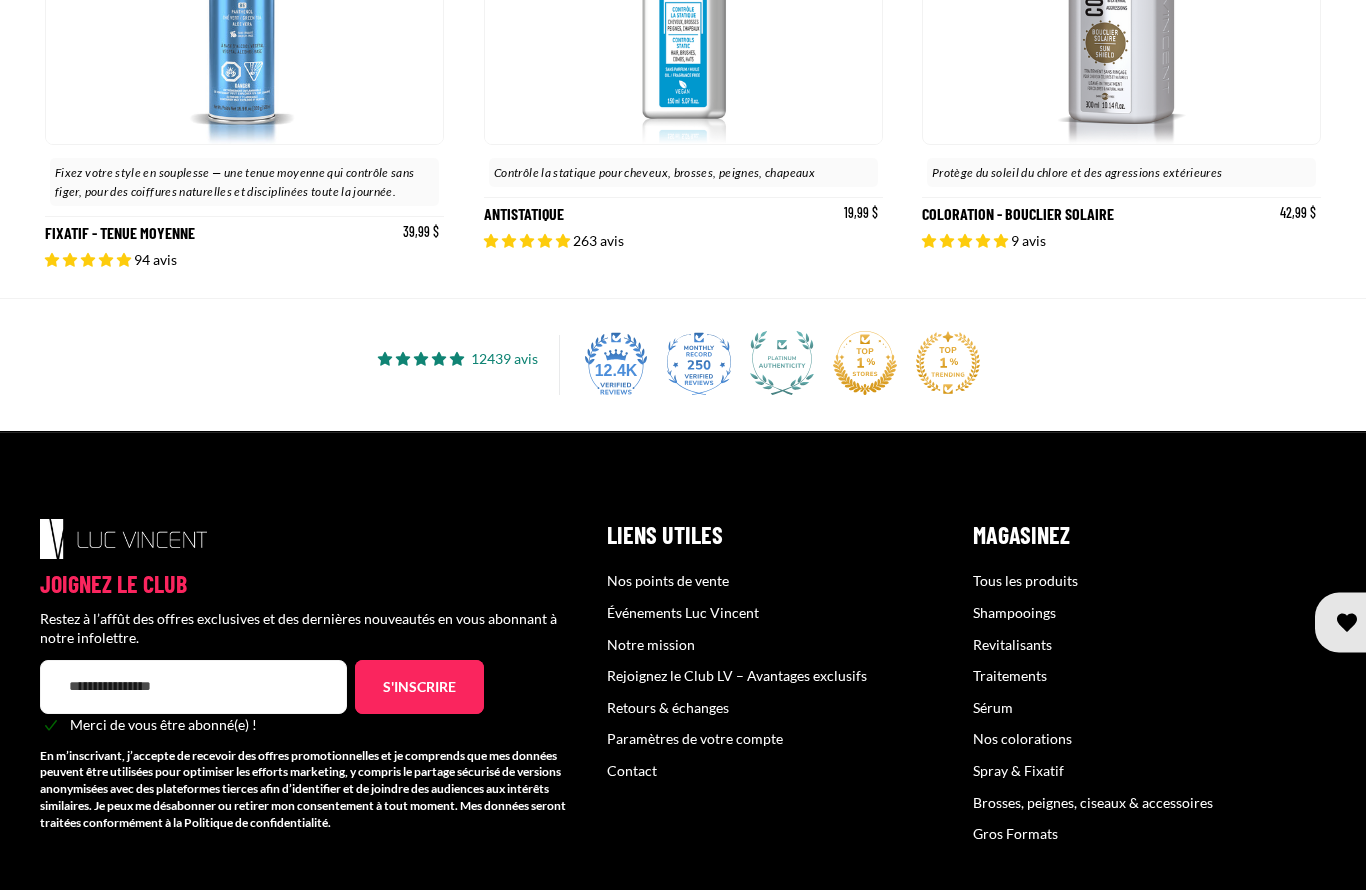 scroll, scrollTop: 1200, scrollLeft: 0, axis: vertical 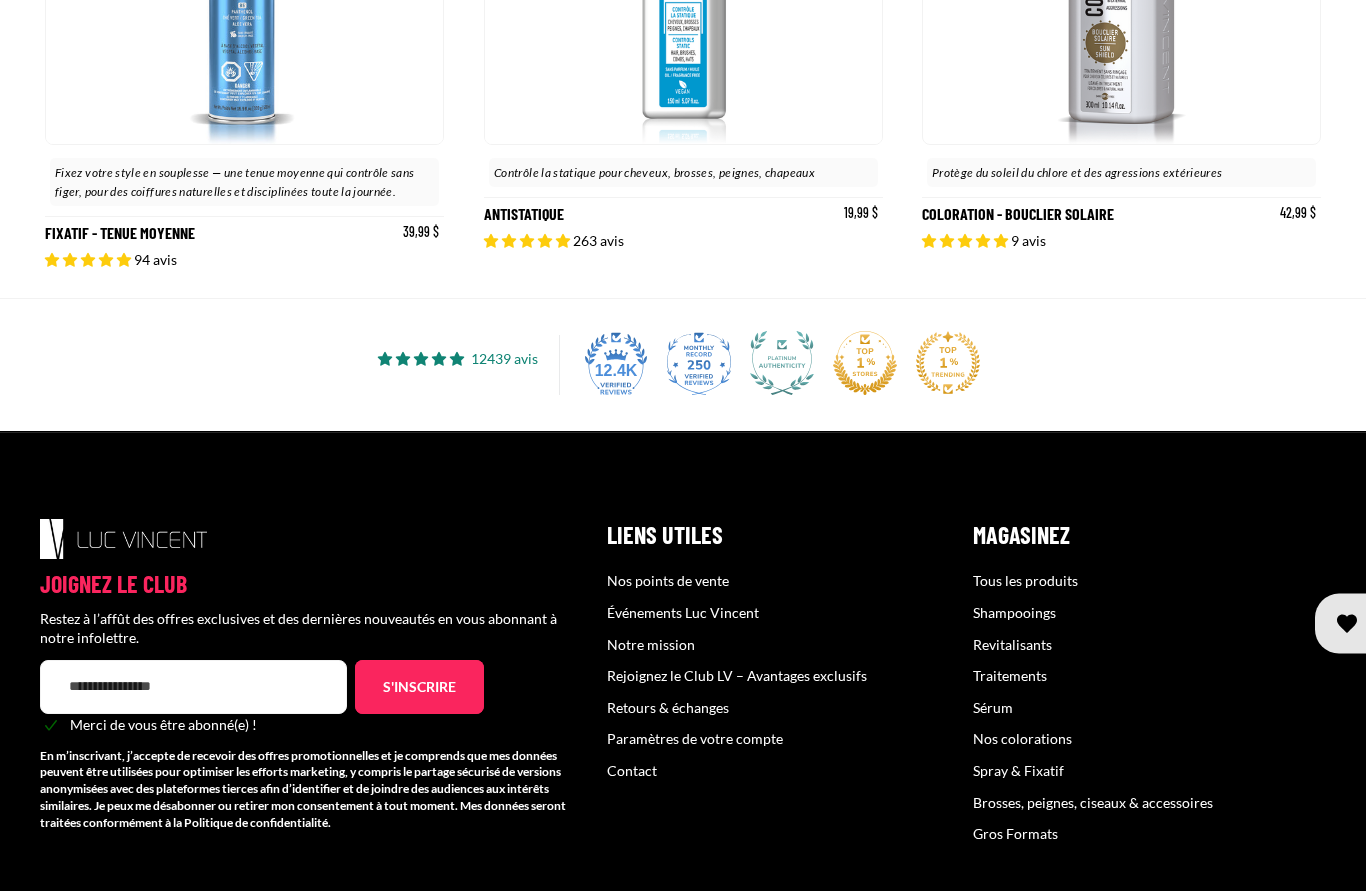 click on "Contact" at bounding box center (632, 770) 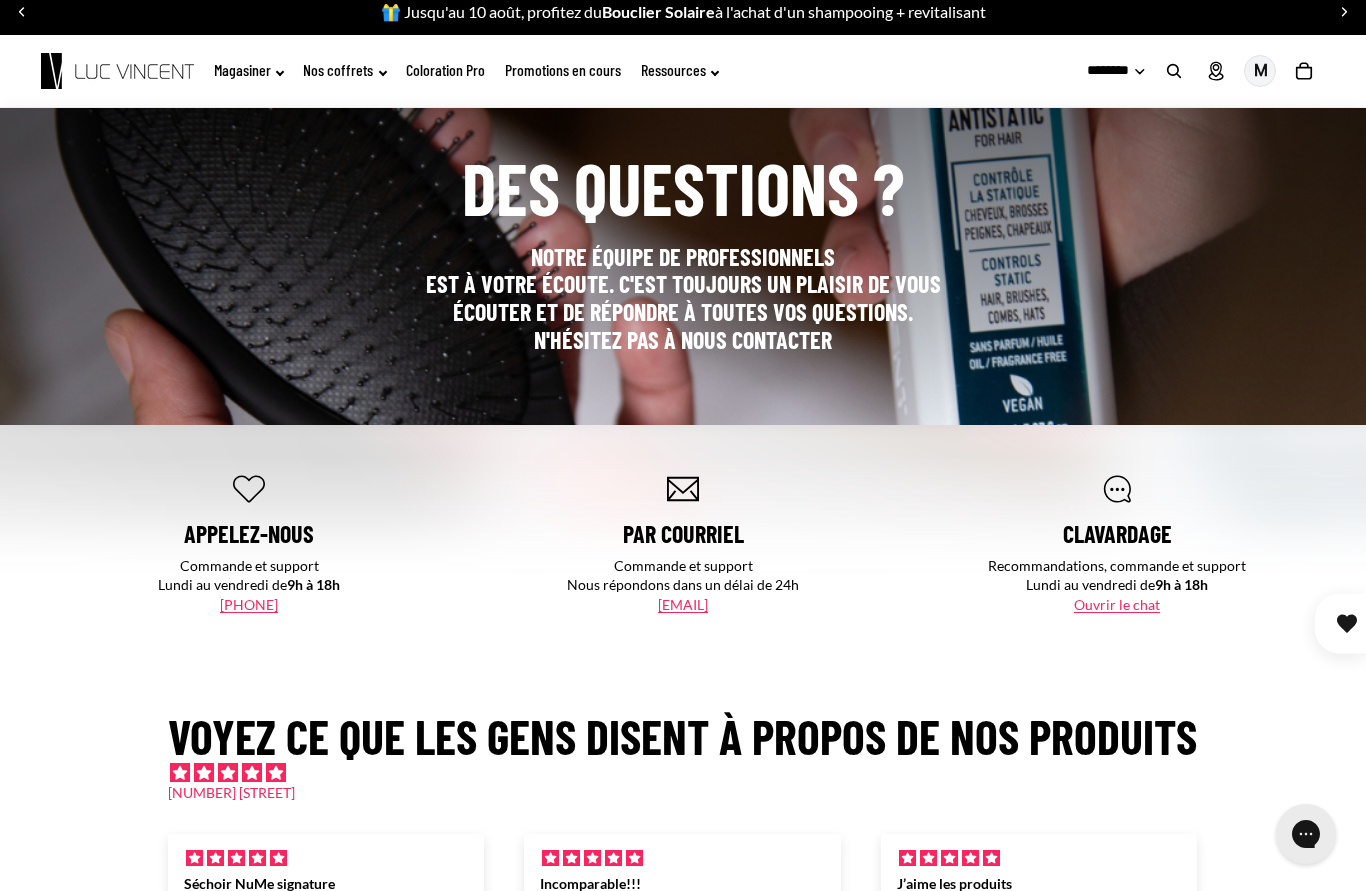 scroll, scrollTop: 22, scrollLeft: 0, axis: vertical 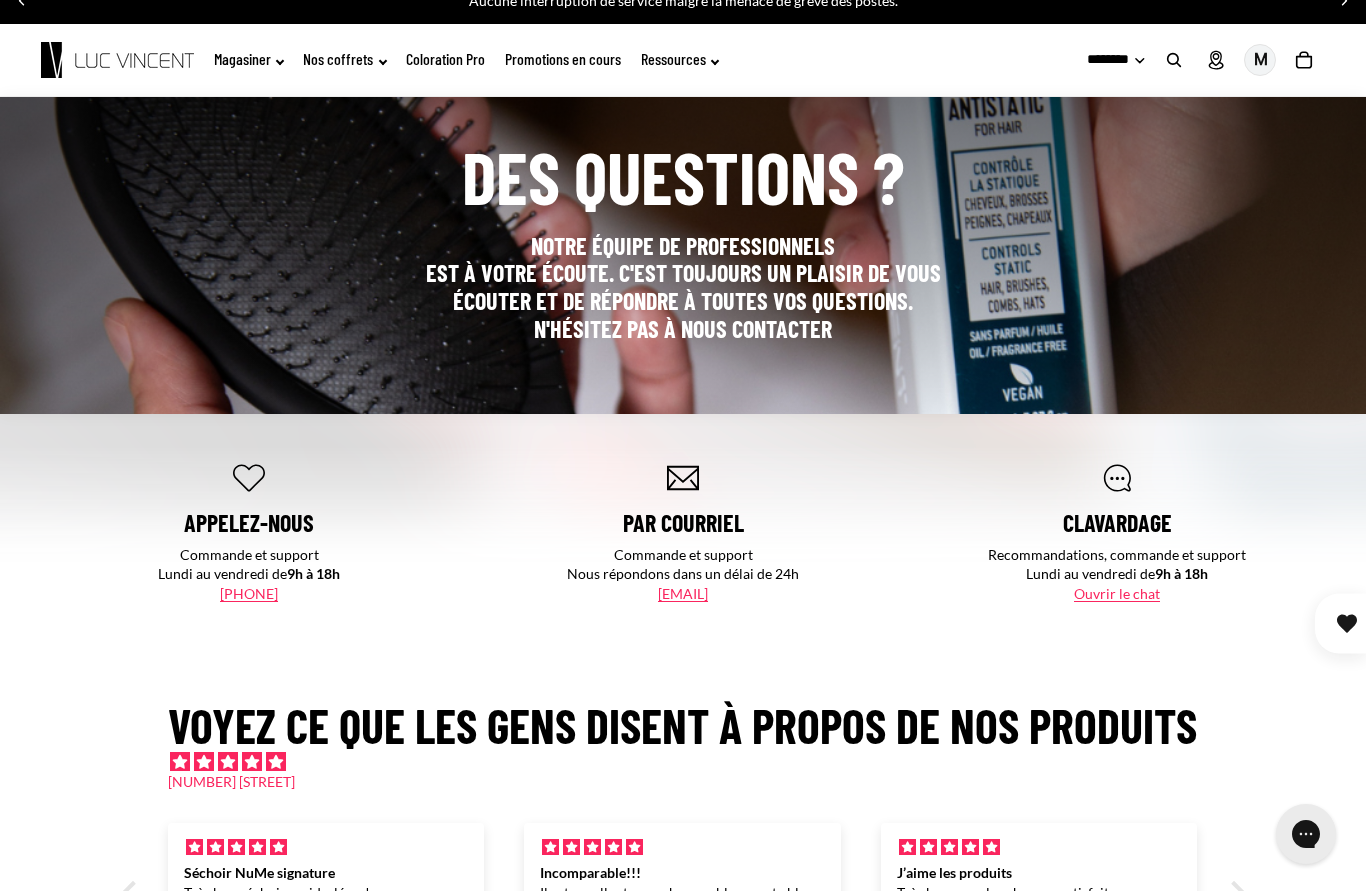 click on "Par courriel" at bounding box center (683, 523) 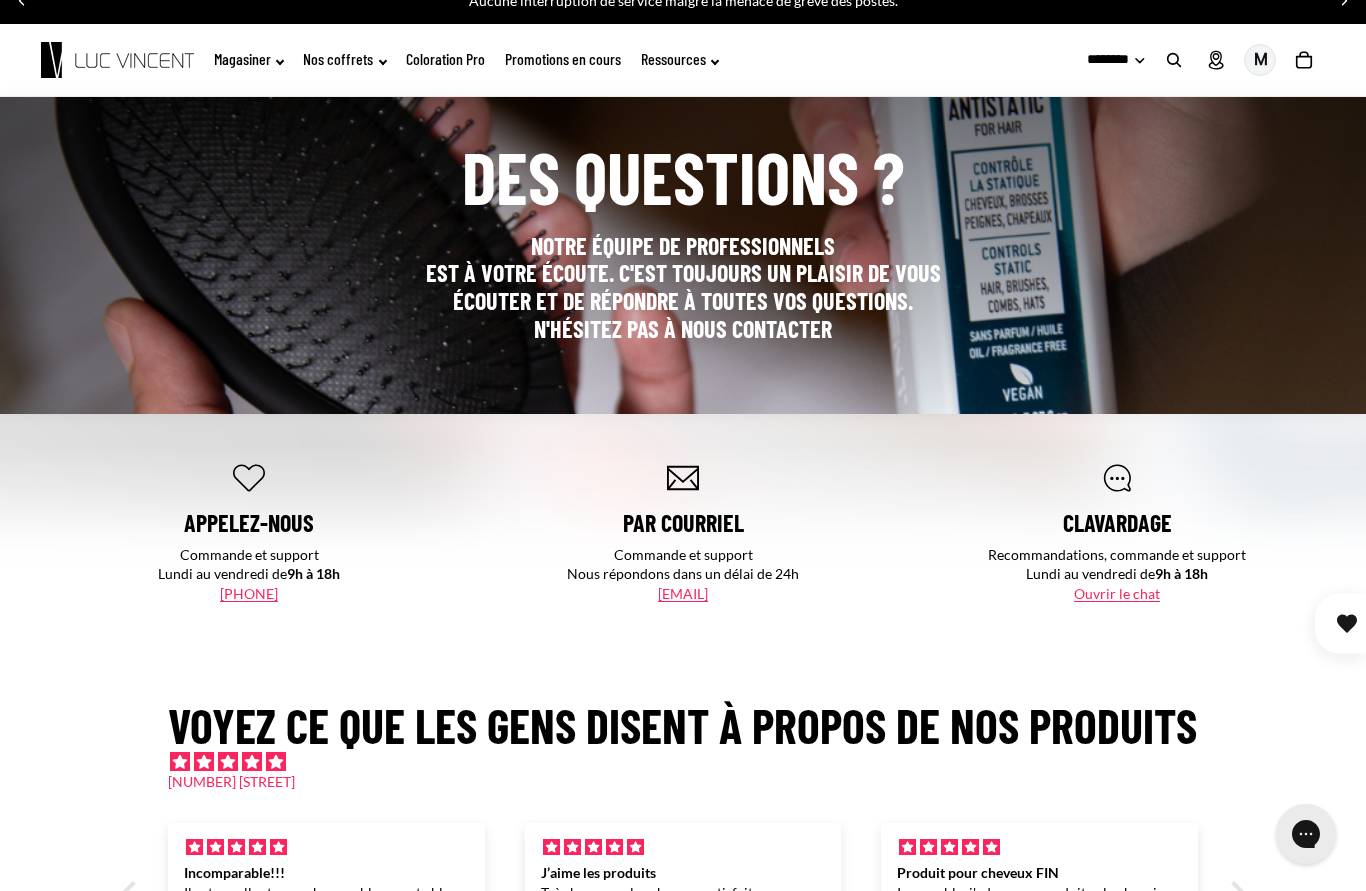 click on "[EMAIL]" at bounding box center [683, 593] 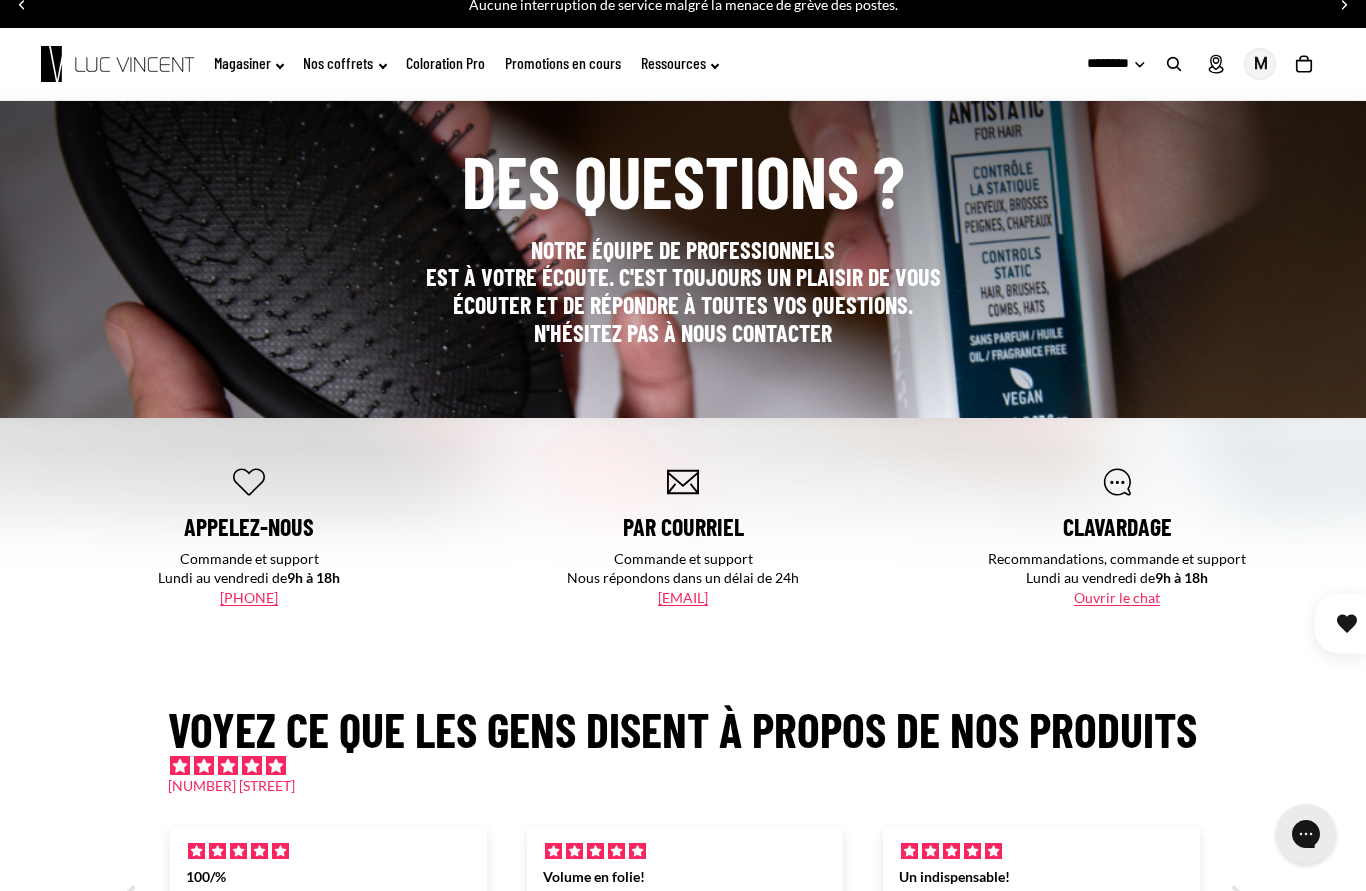 scroll, scrollTop: 6, scrollLeft: 0, axis: vertical 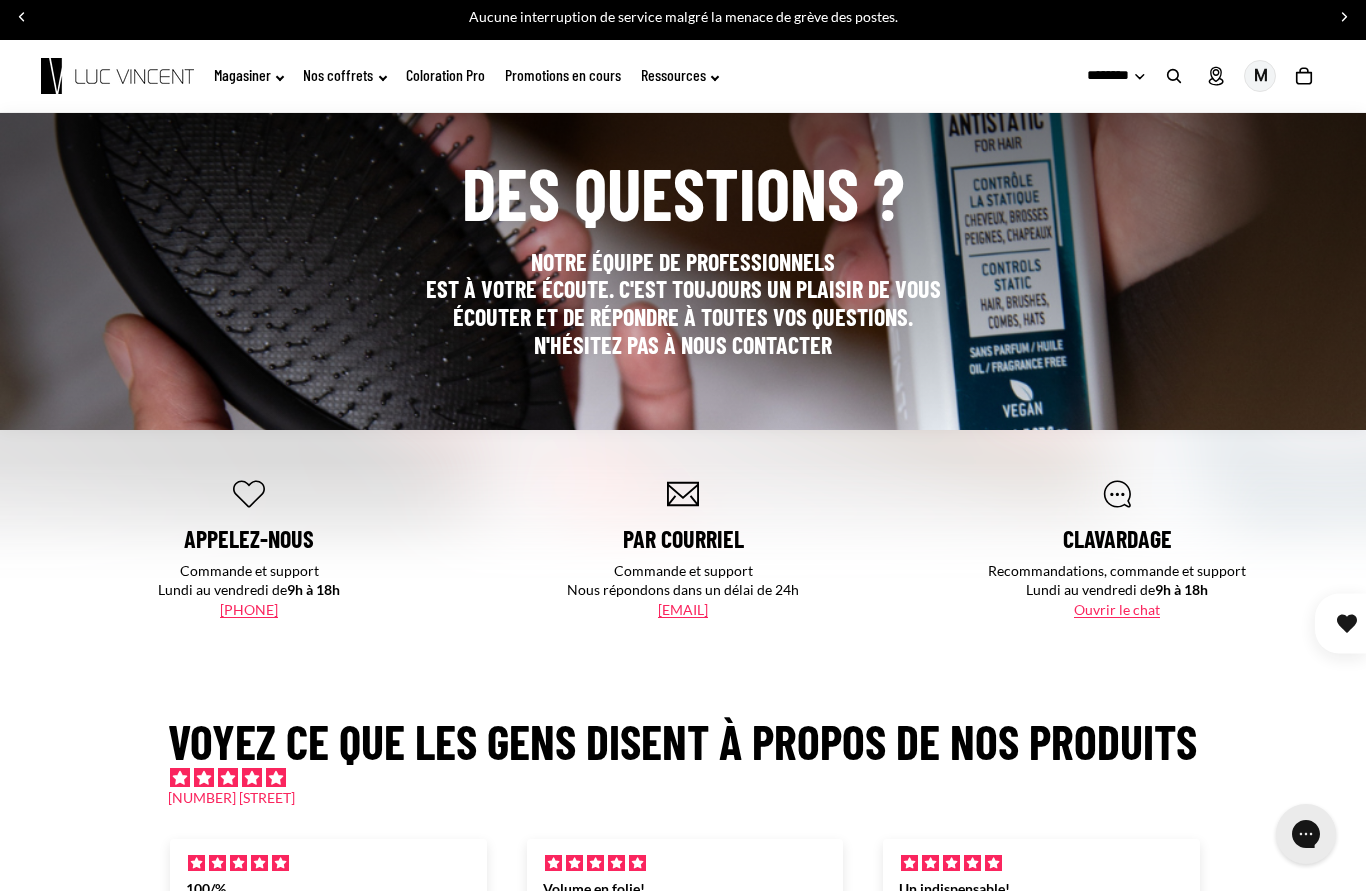click on "Appelez-nous
Commande et support Lundi au vendredi de  9h à 18h +1 (866) 572-3934
Par courriel
Commande et support Nous répondons dans un délai de 24h info@lucvincent.com
Clavardage
Recommandations, commande et support Lundi au vendredi de  9h à 18h Ouvrir le chat" at bounding box center (683, 548) 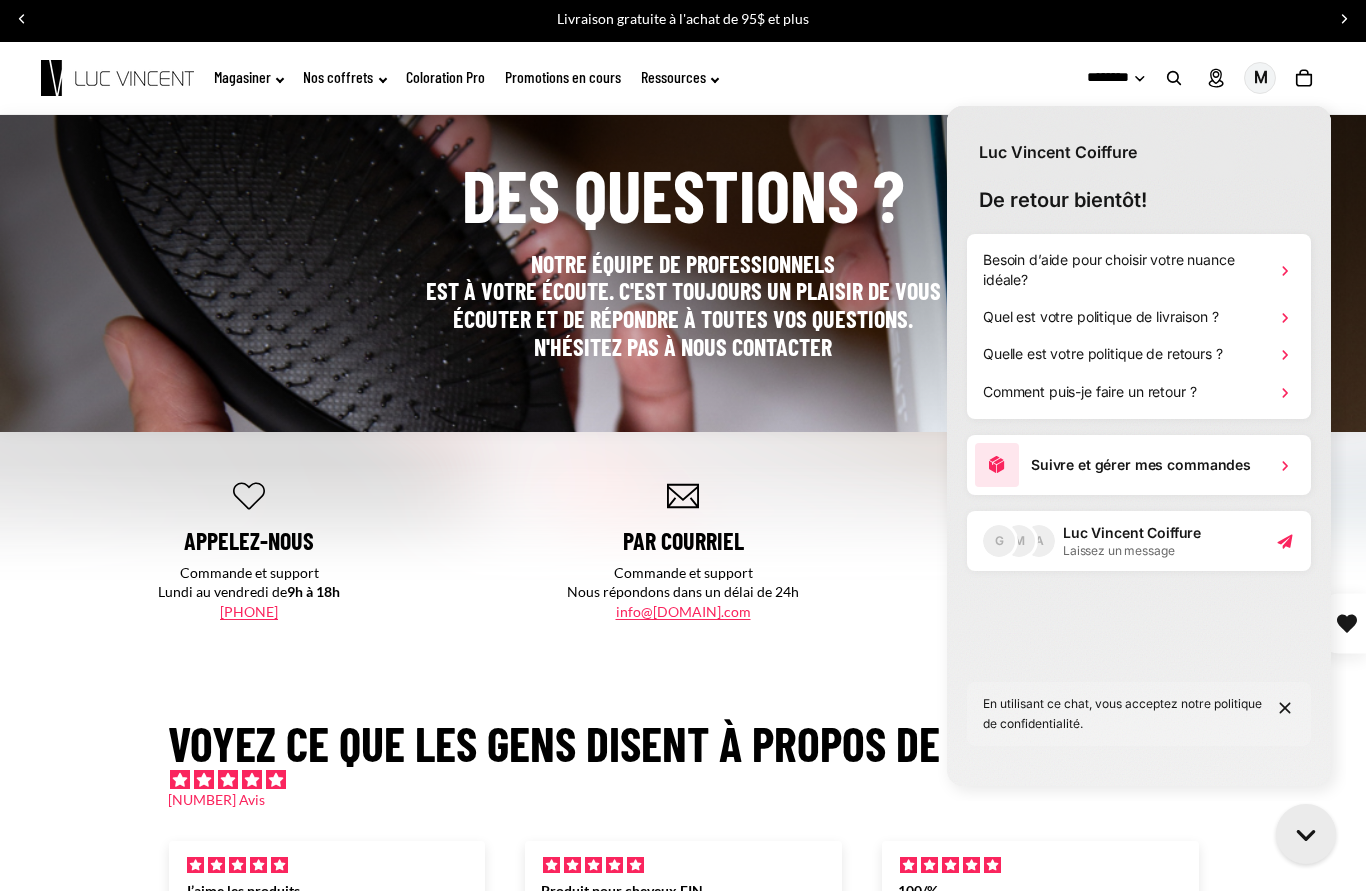 scroll, scrollTop: 0, scrollLeft: 0, axis: both 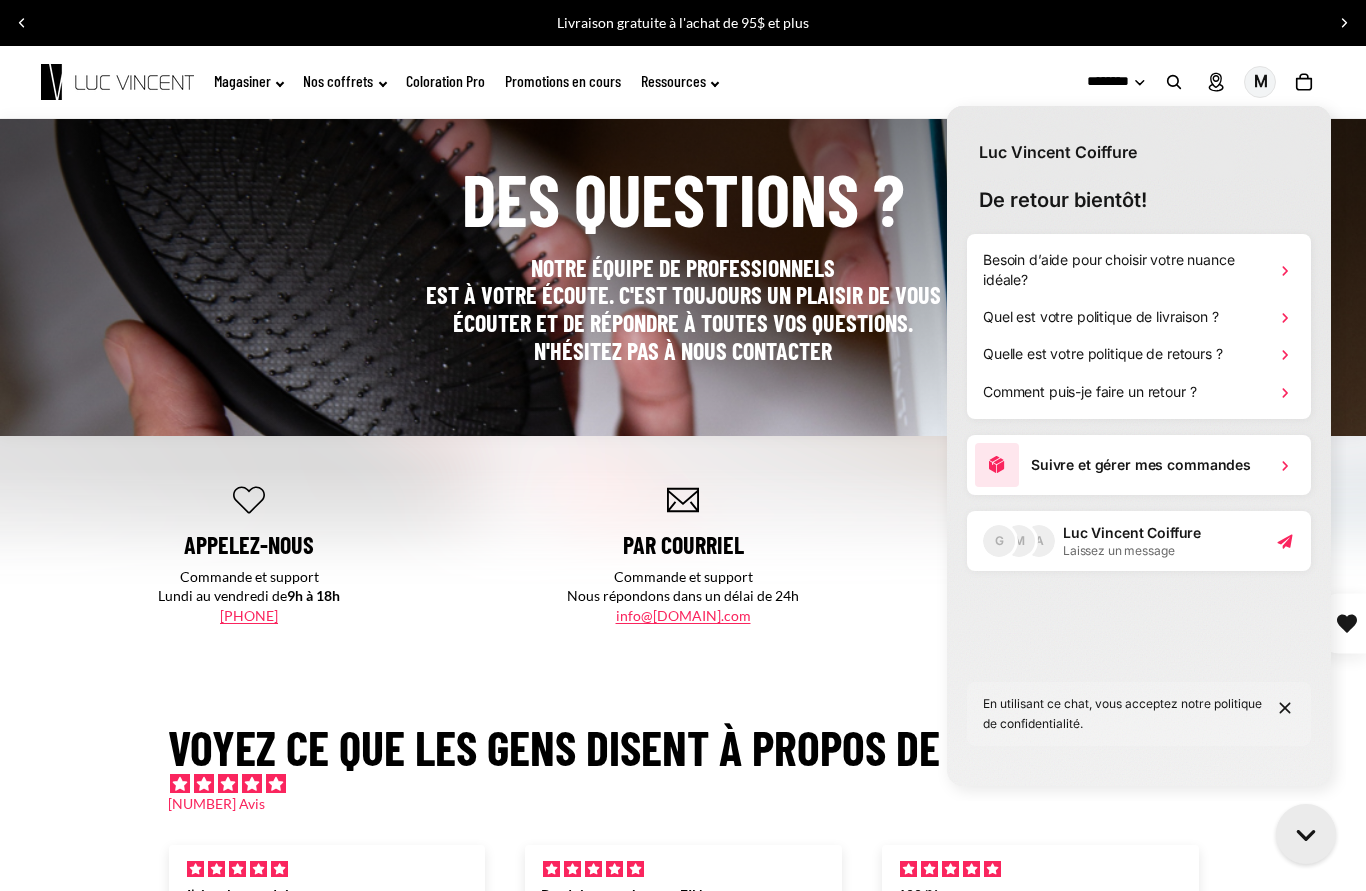click on "Luc Vincent Coiffure De retour bientôt! Besoin d’aide pour choisir votre nuance idéale? Quel est votre politique de livraison ? Quelle est votre politique de retours ? Comment puis-je faire un retour ? Suivre et gérer mes commandes A M G Luc Vincent Coiffure Laissez un message En utilisant ce chat, vous acceptez notre politique de confidentialité." at bounding box center (1139, 448) 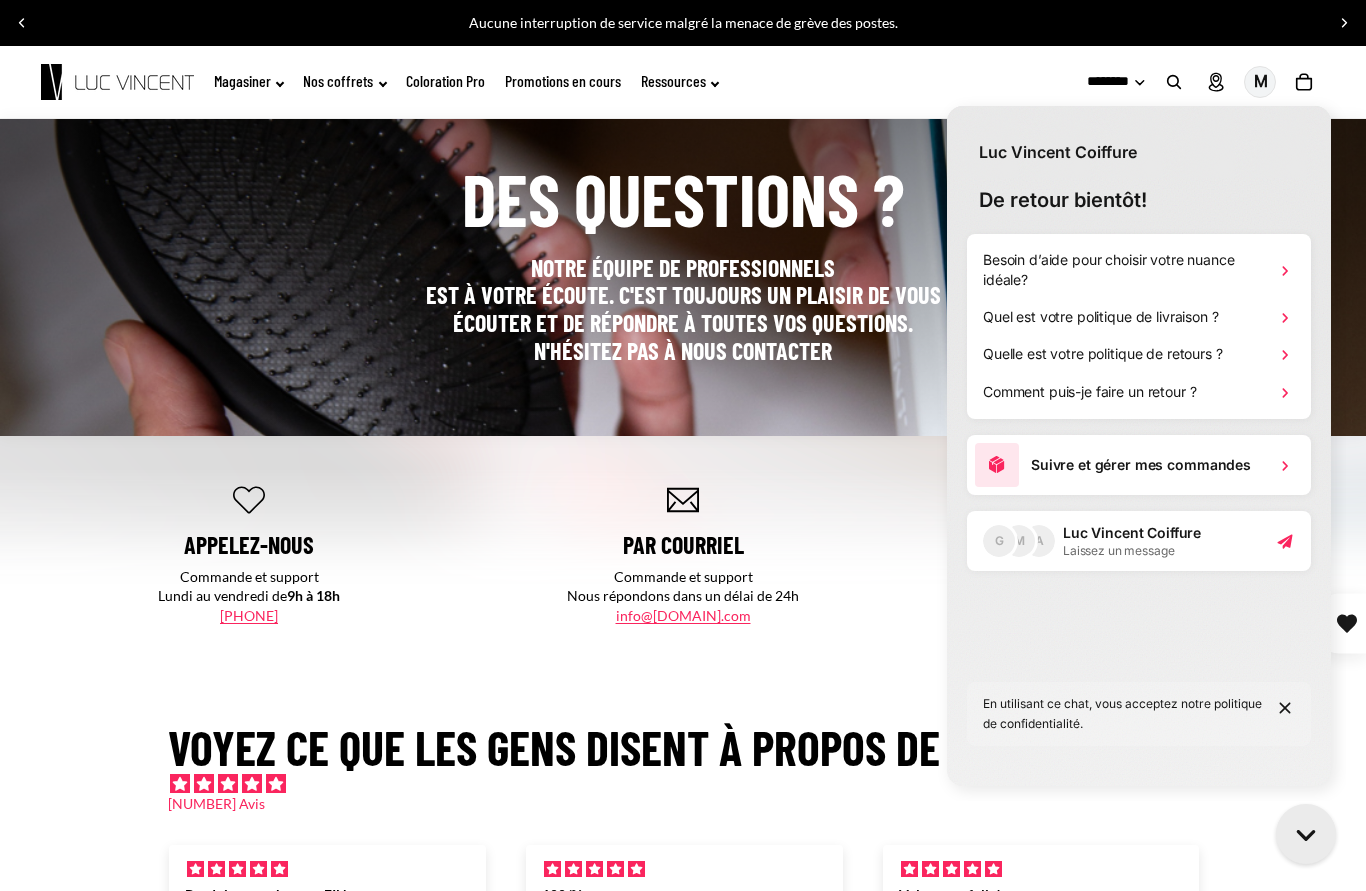 click on "En utilisant ce chat, vous acceptez notre politique de confidentialité." at bounding box center (1123, 714) 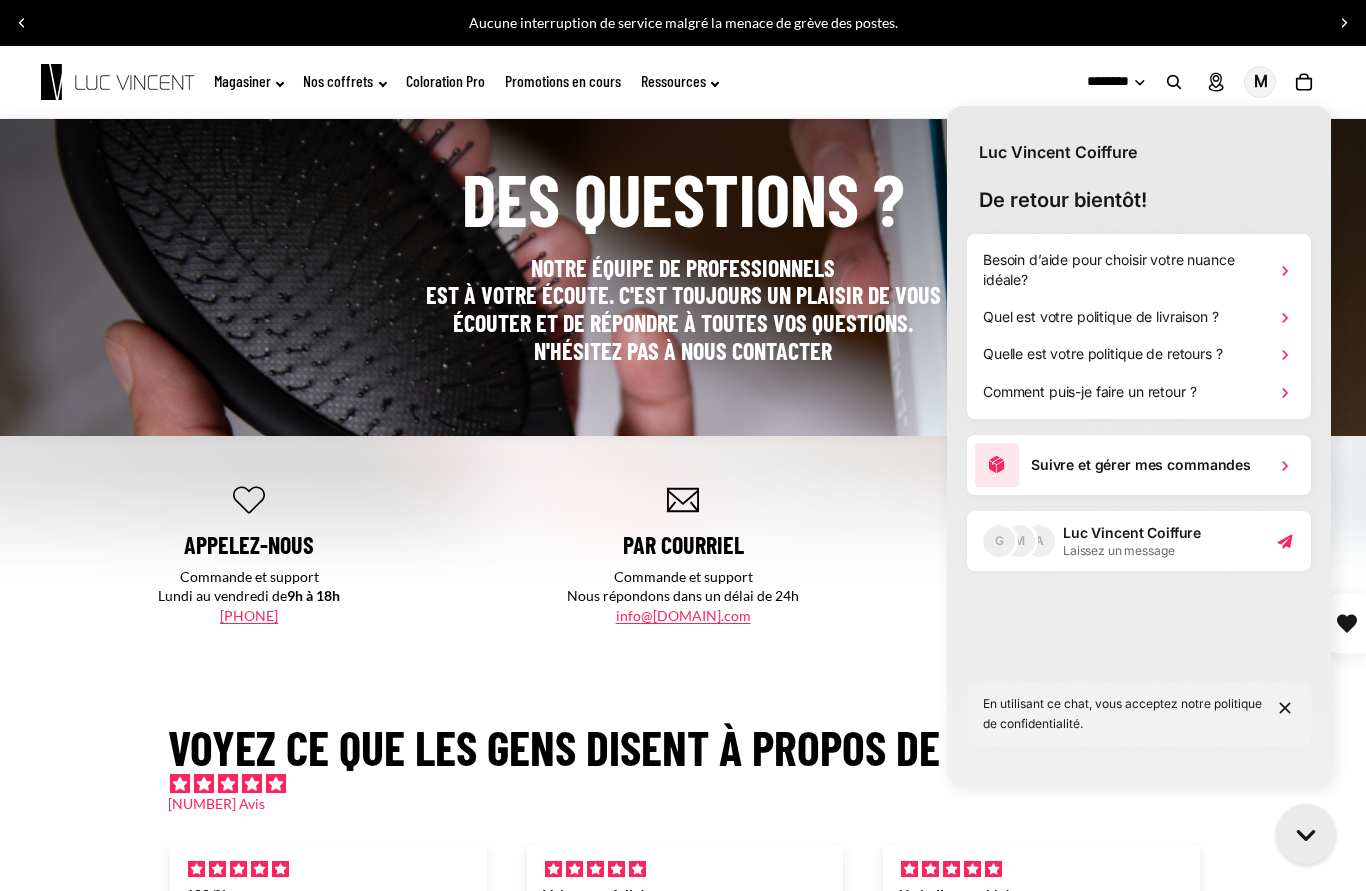 click on "En utilisant ce chat, vous acceptez notre politique de confidentialité." at bounding box center [1139, 714] 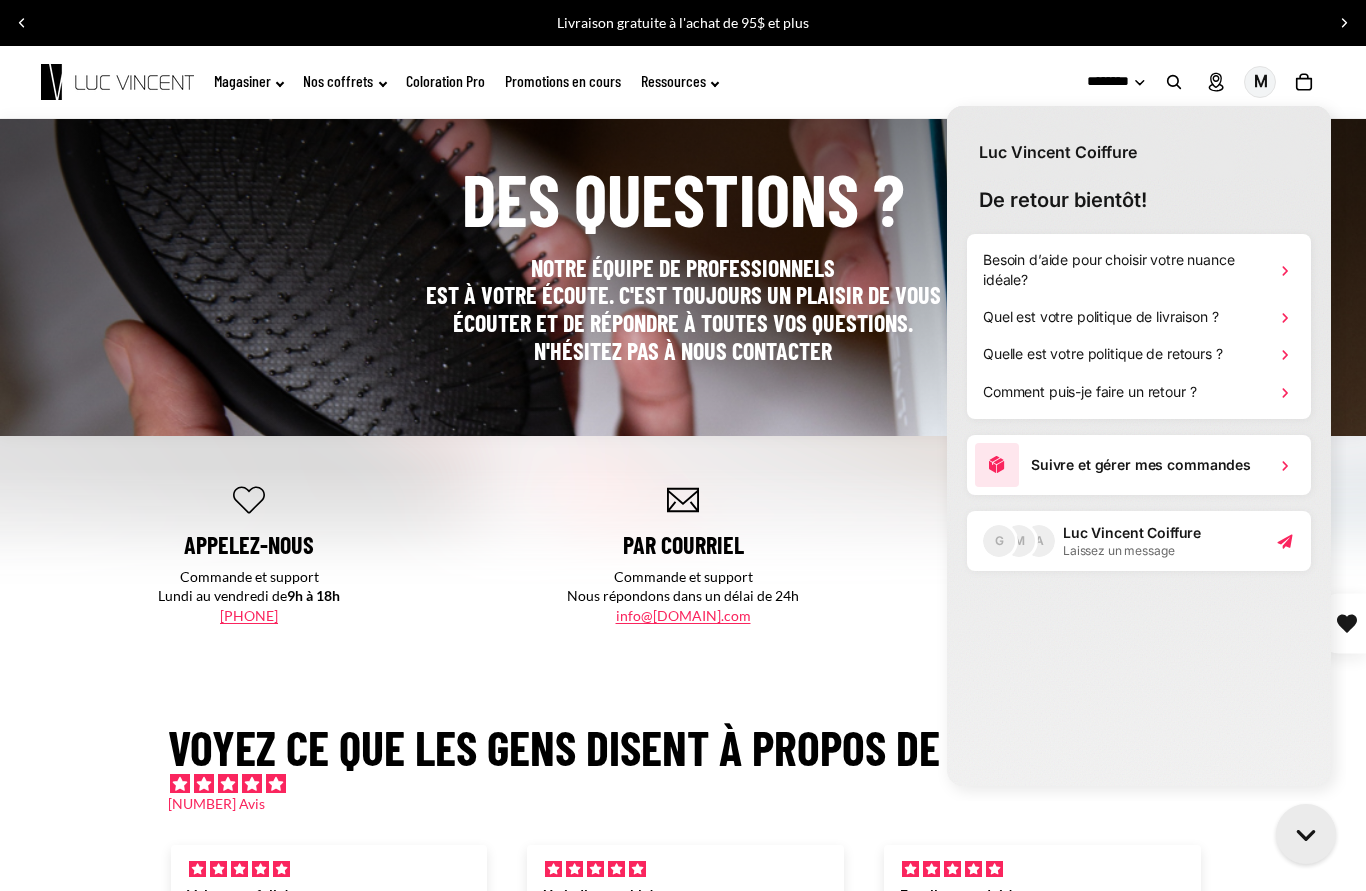 click on "Suivre et gérer mes commandes" at bounding box center (1141, 465) 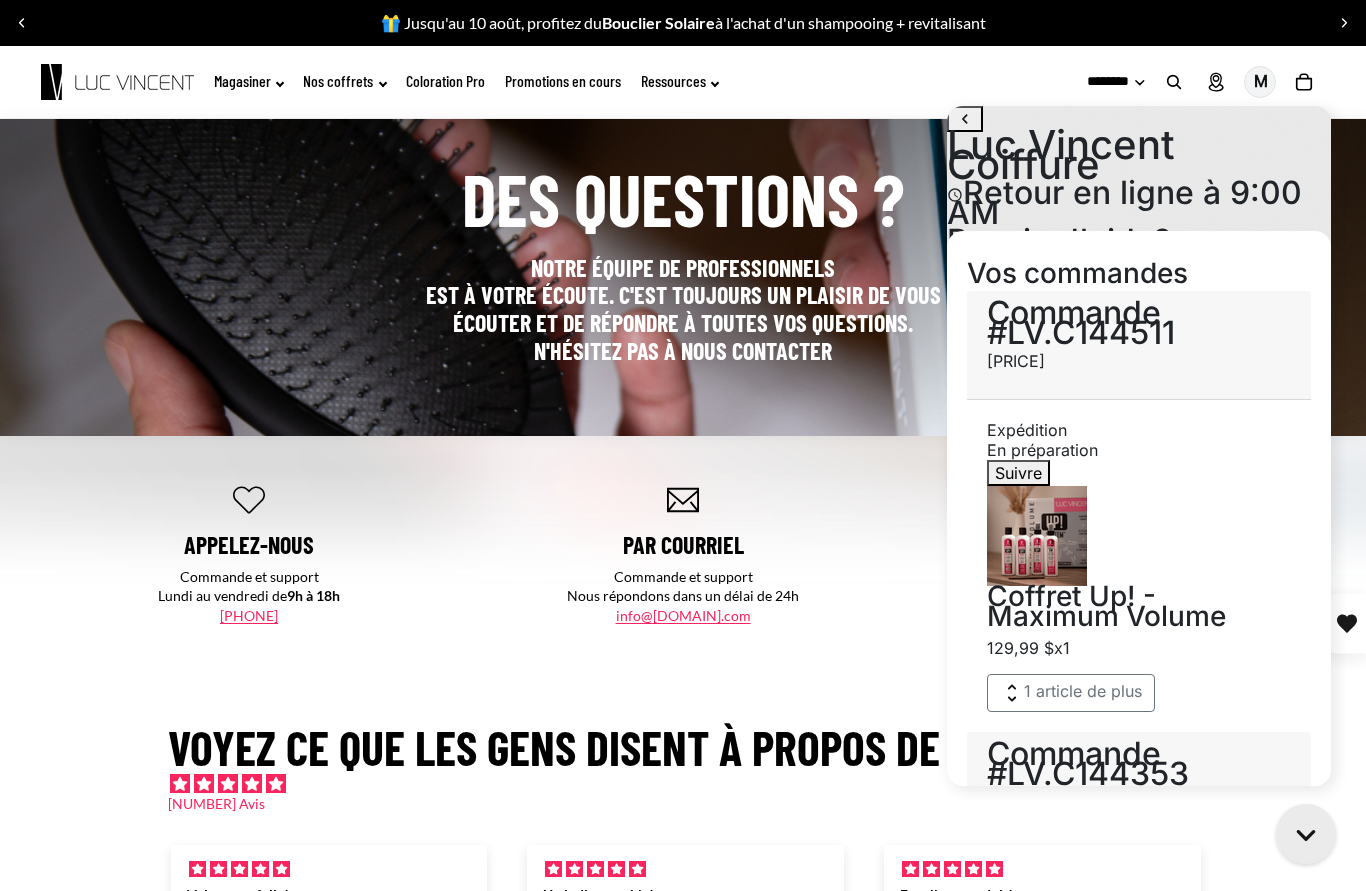 click on "Appelez-nous
Commande et support Lundi au vendredi de  9h à 18h +1 (866) 572-3934
Par courriel
Commande et support Nous répondons dans un délai de 24h info@lucvincent.com
Clavardage
Recommandations, commande et support Lundi au vendredi de  9h à 18h Ouvrir le chat" at bounding box center (683, 554) 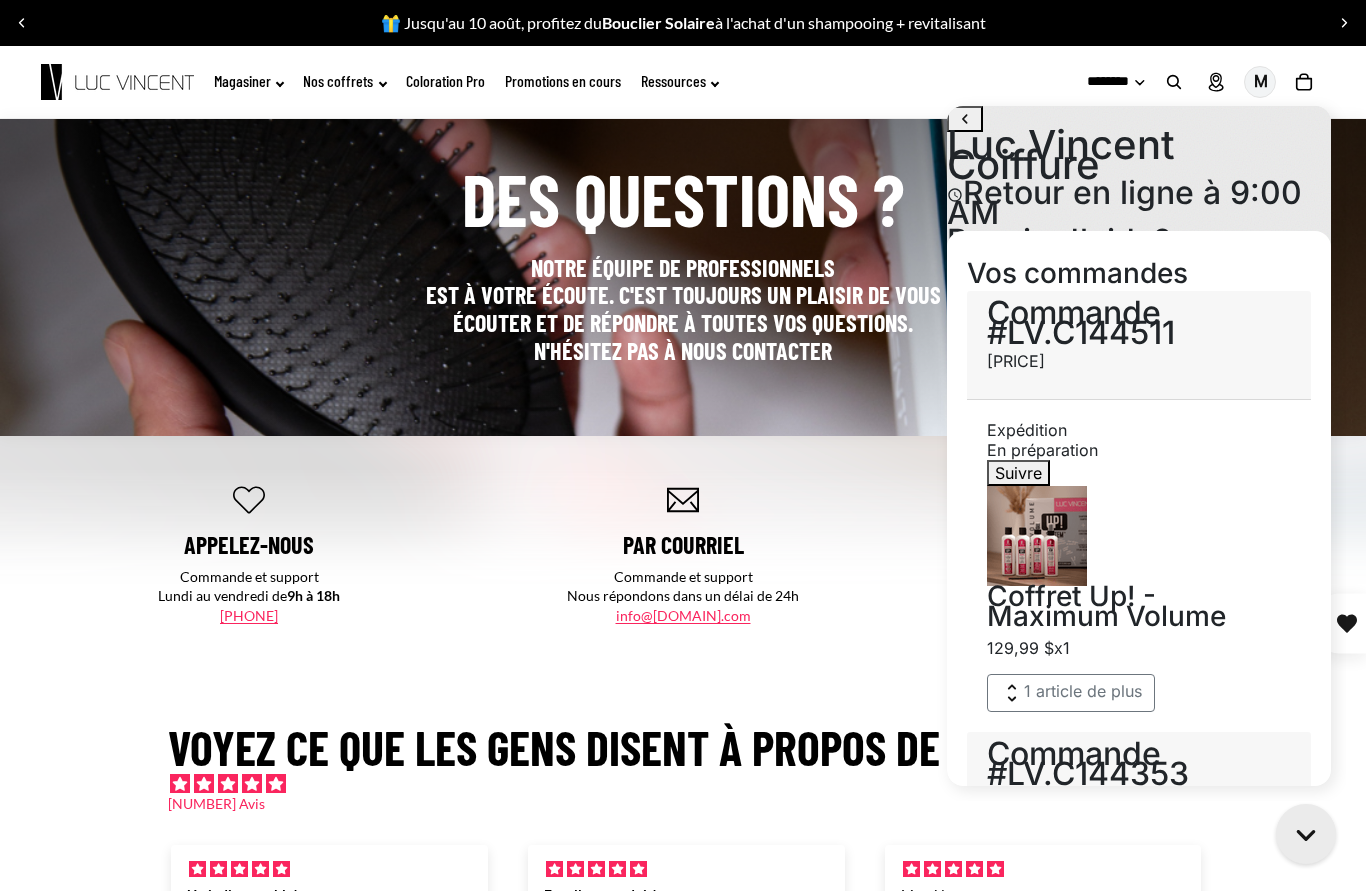 click on "Laissez un message" at bounding box center [1030, 293] 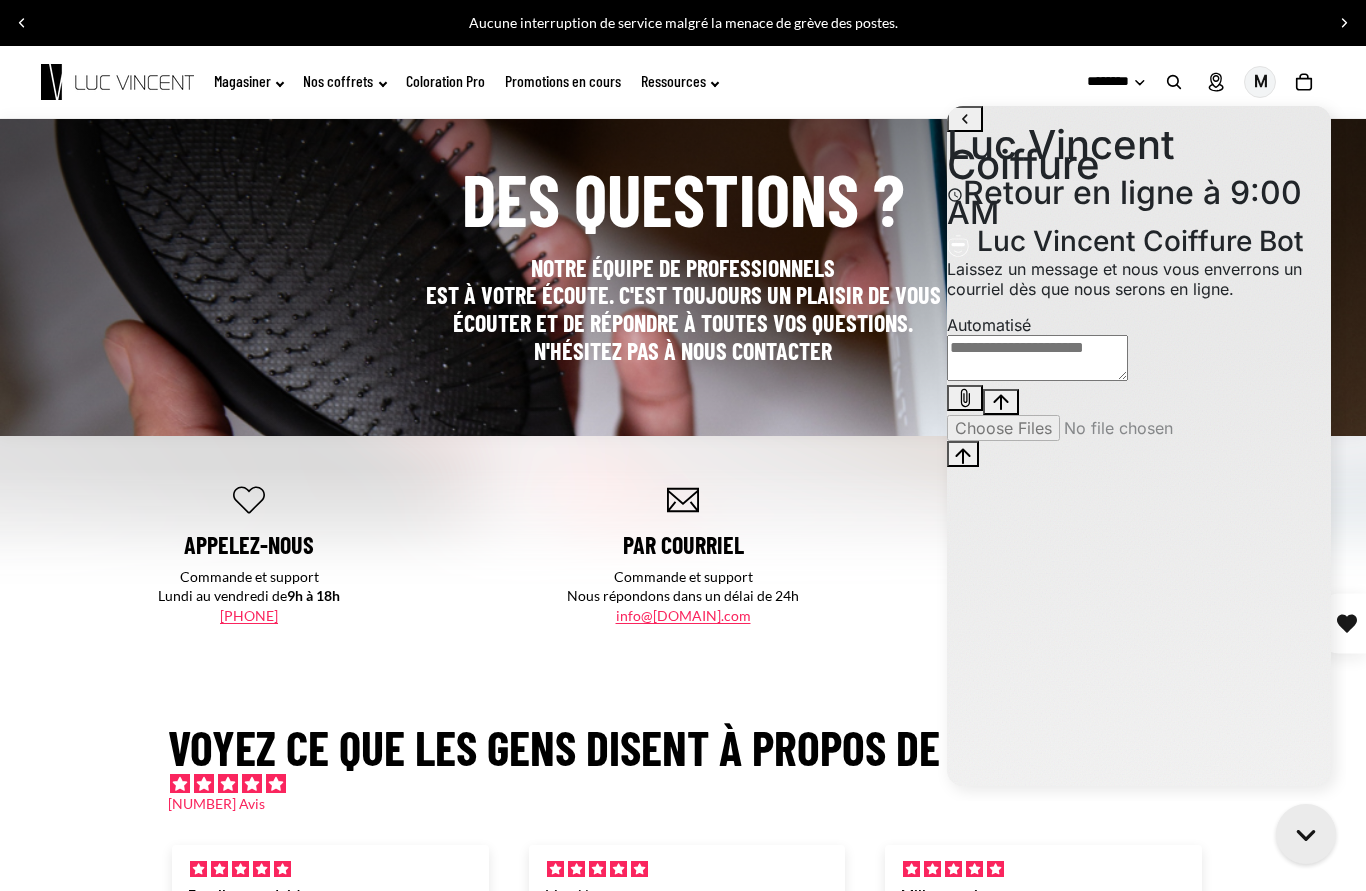 click at bounding box center [1037, 358] 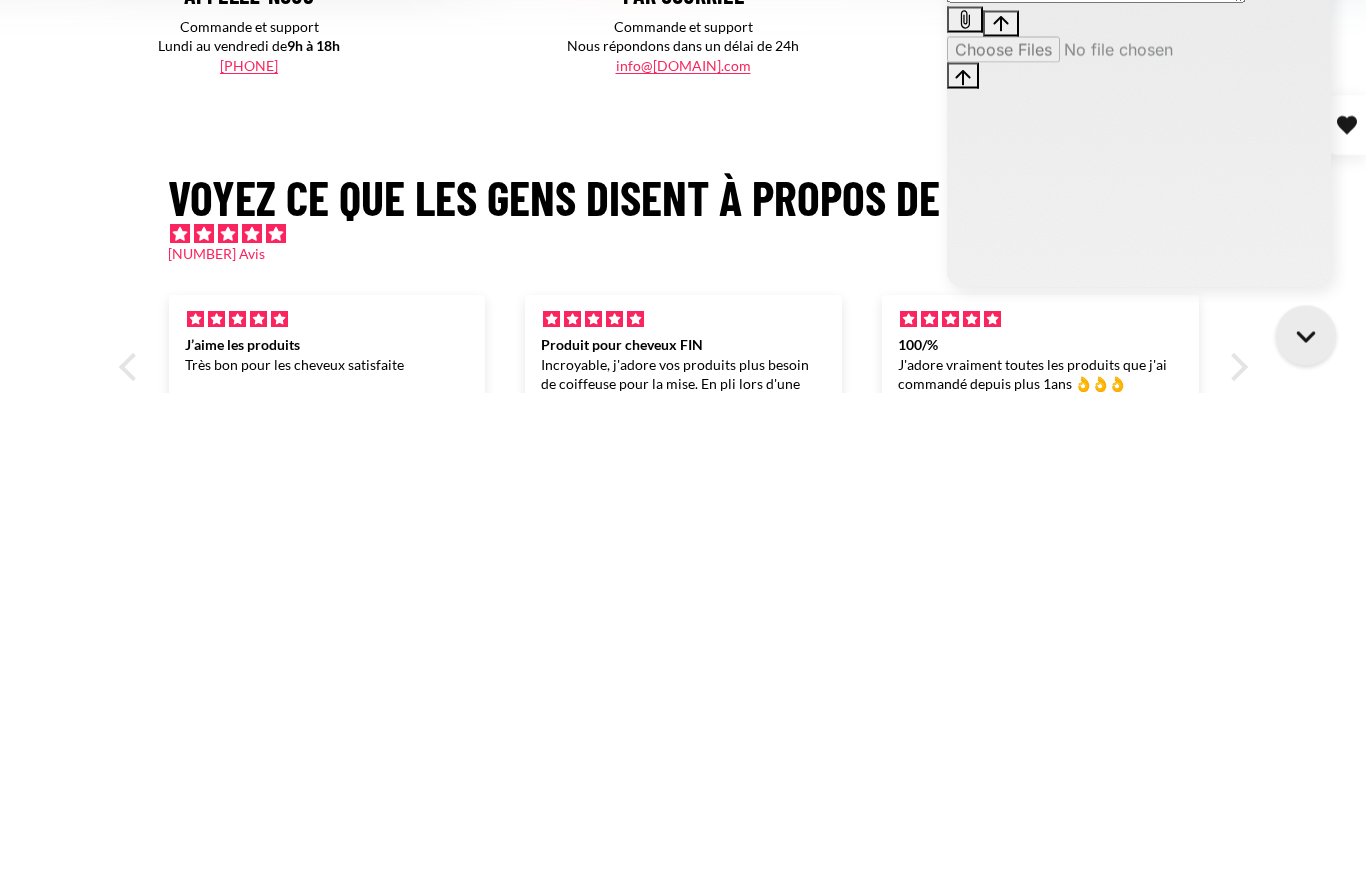 click on "**********" at bounding box center (1096, -80) 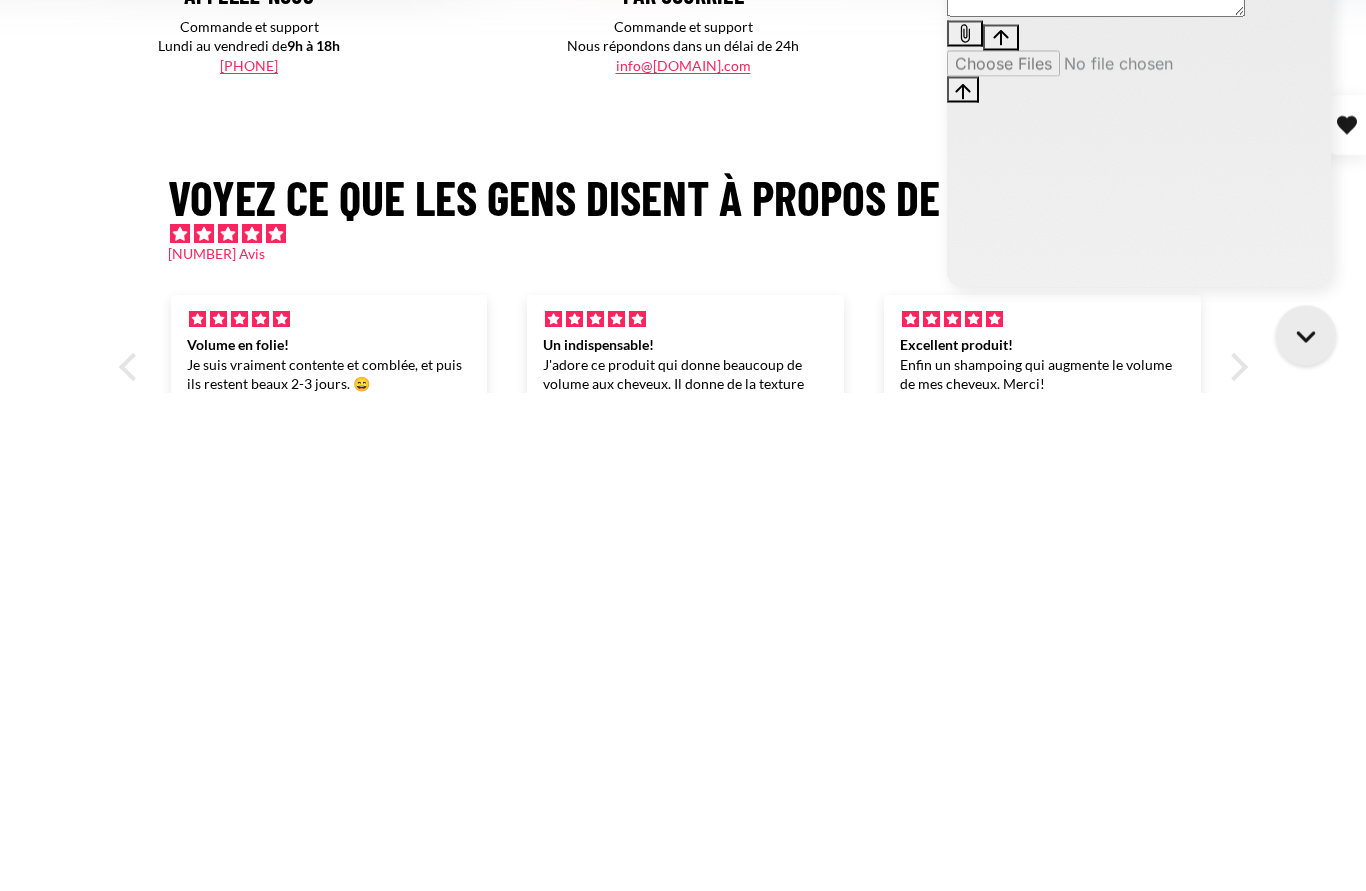 type on "**********" 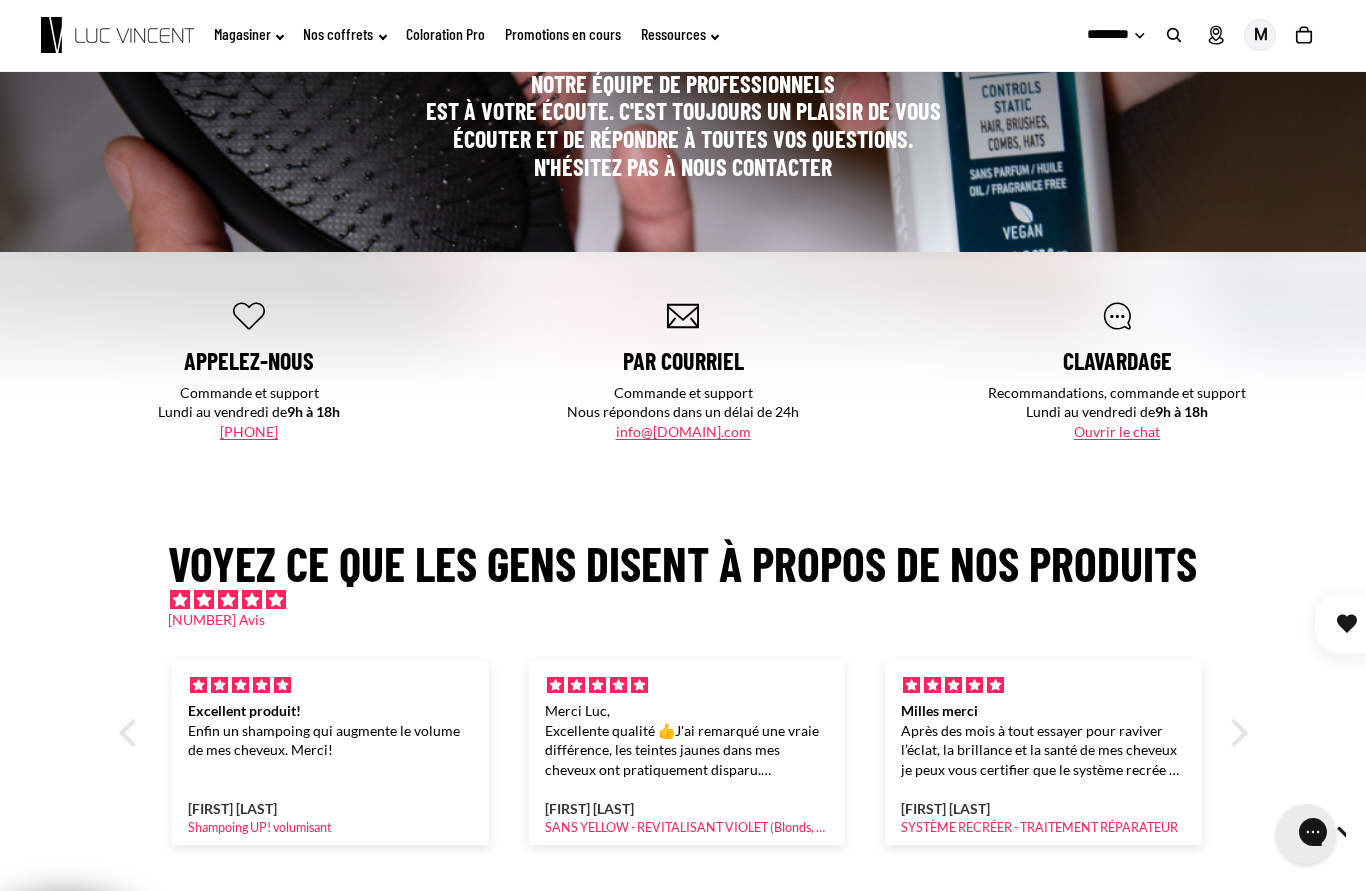 scroll, scrollTop: 0, scrollLeft: 0, axis: both 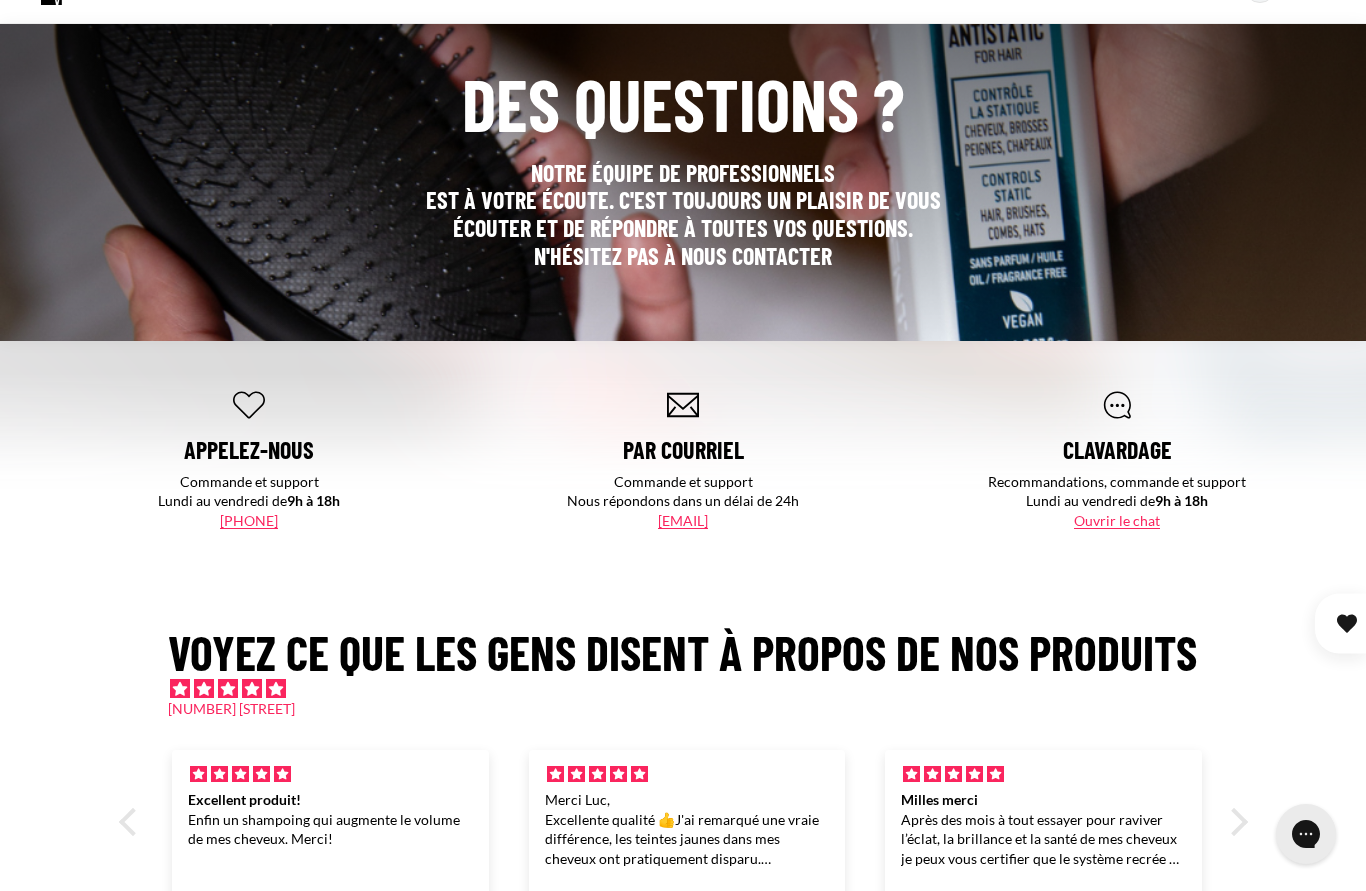 click on "Appelez-nous
Commande et support Lundi au vendredi de  9h à 18h [PHONE]" at bounding box center (249, 459) 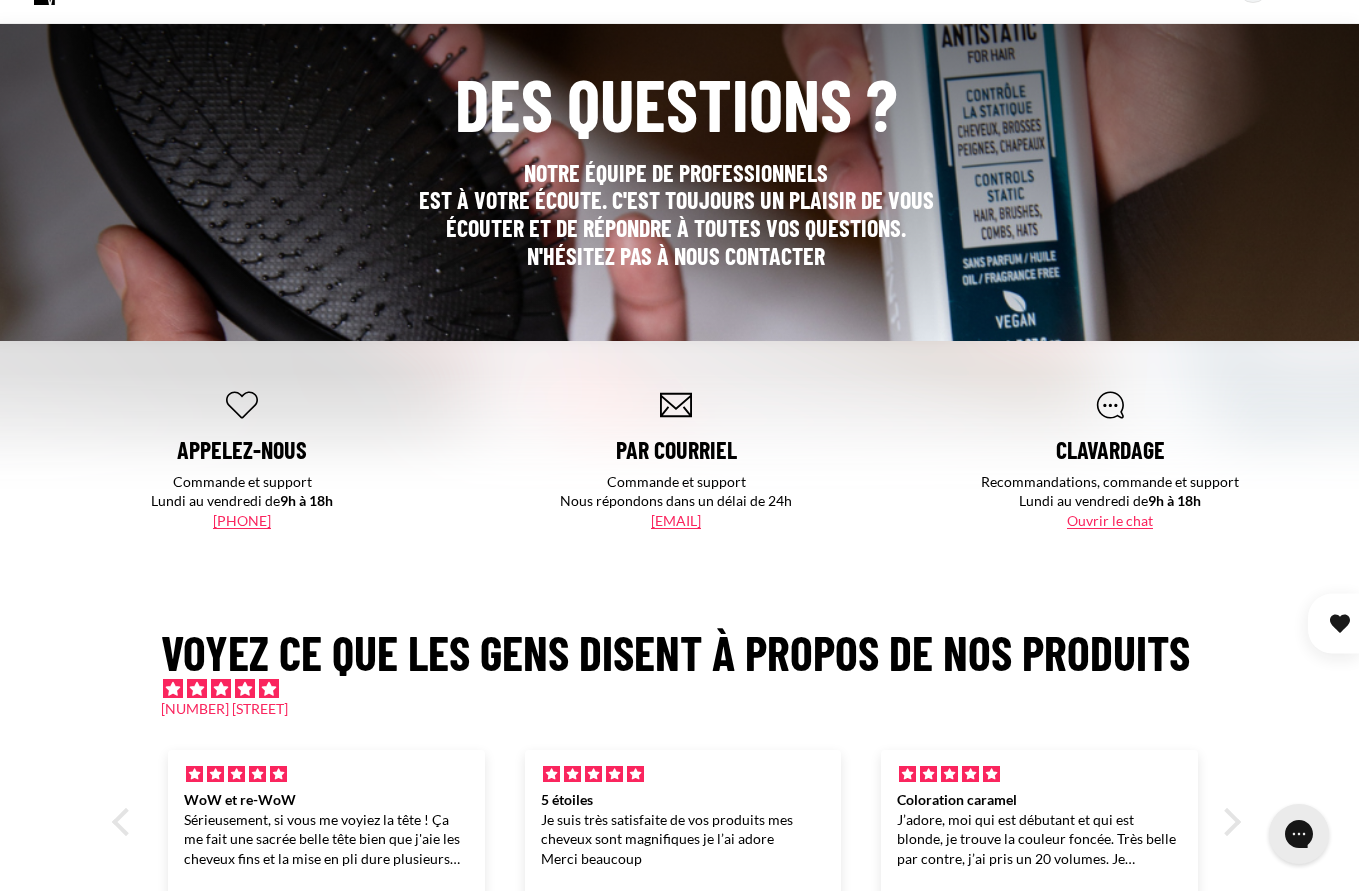scroll, scrollTop: 133, scrollLeft: 0, axis: vertical 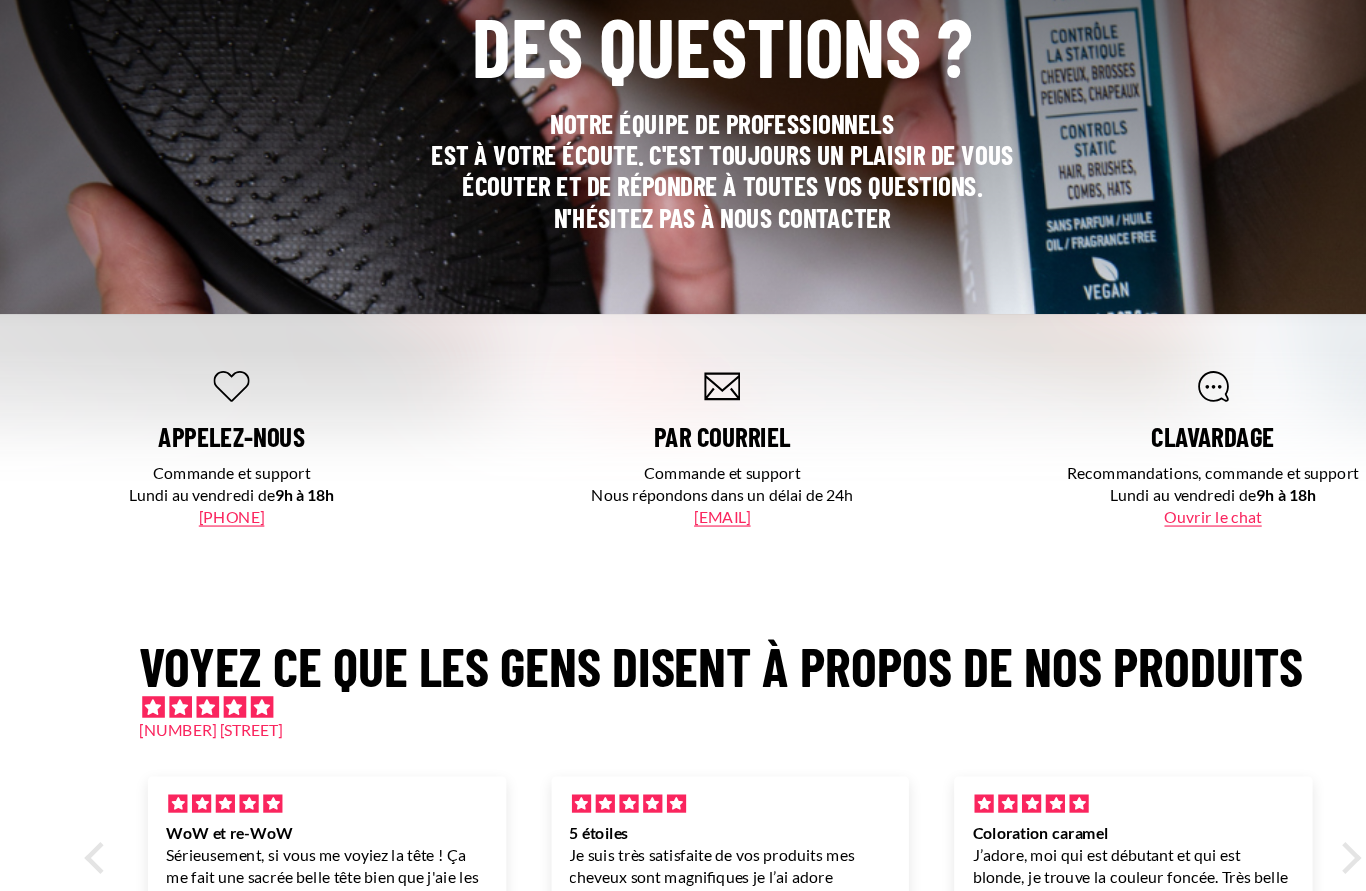 click on "Voyez ce que les gens disent à propos de nos produits" at bounding box center [693, 614] 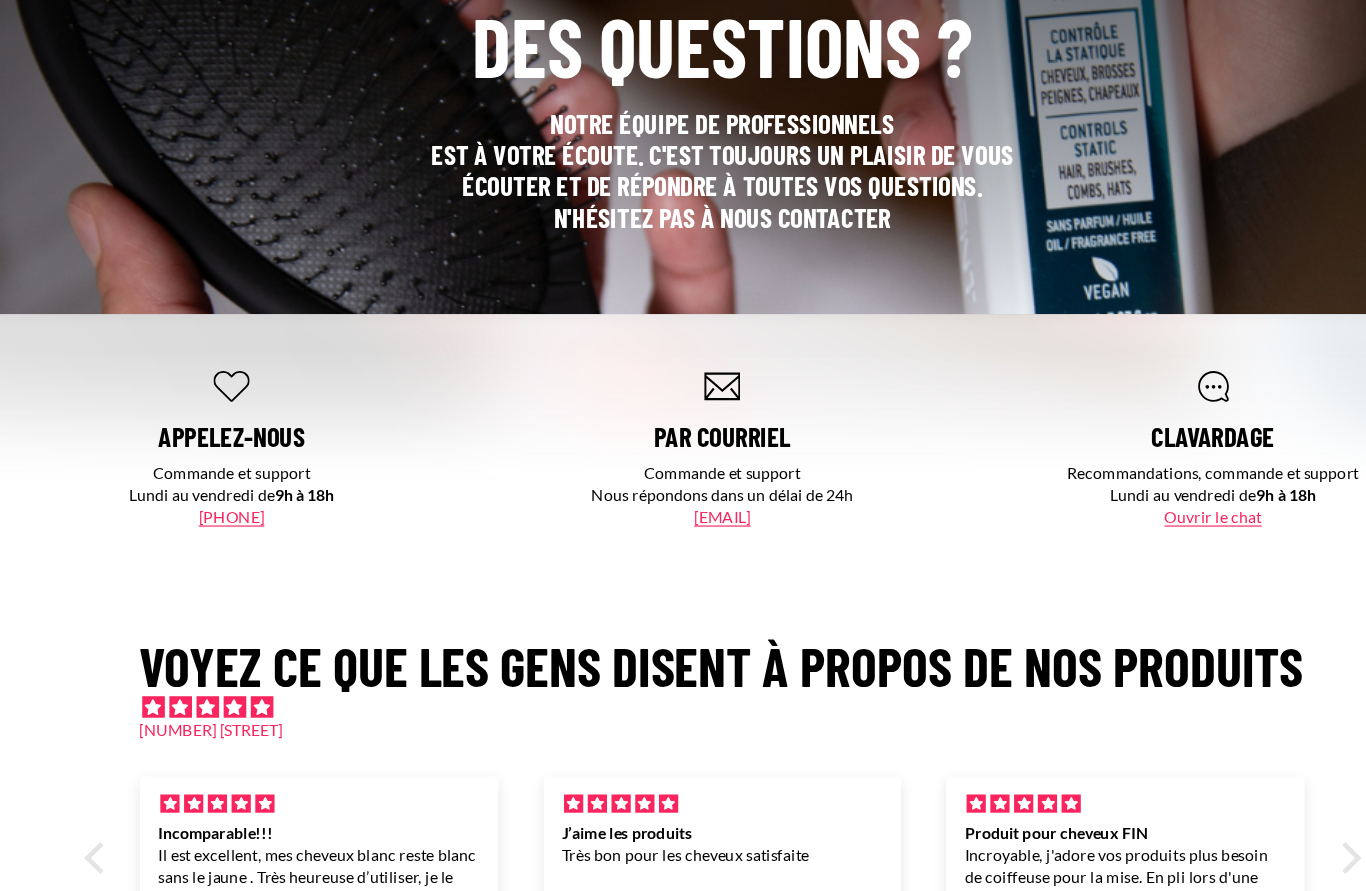 scroll, scrollTop: 160, scrollLeft: 0, axis: vertical 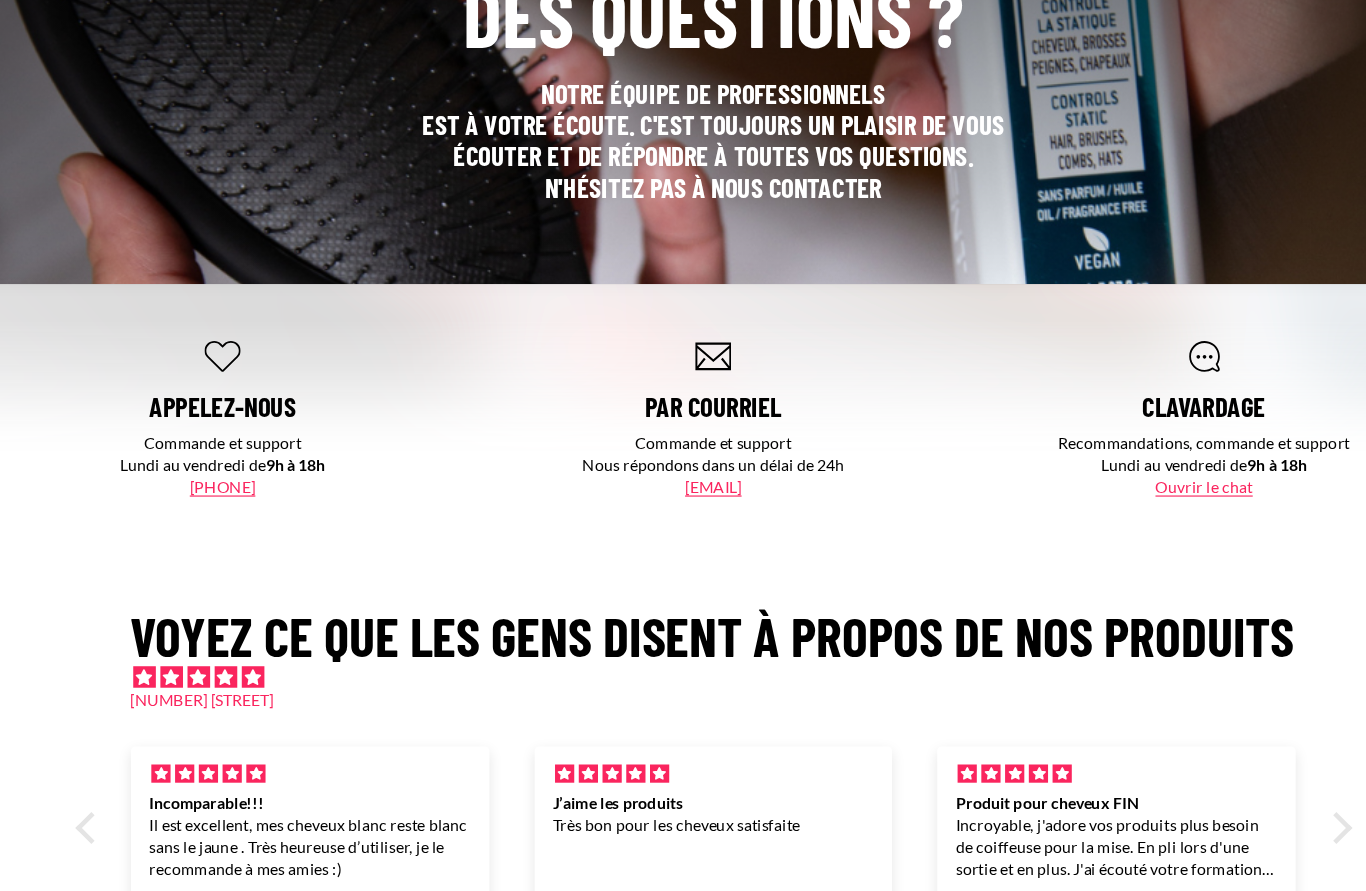 click on "Des questions ?
Notre équipe de professionnels est à votre écoute. C'est toujours un plaisir de vous écouter et de répondre à toutes vos questions. N'hésitez pas à nous contacter" at bounding box center [683, 118] 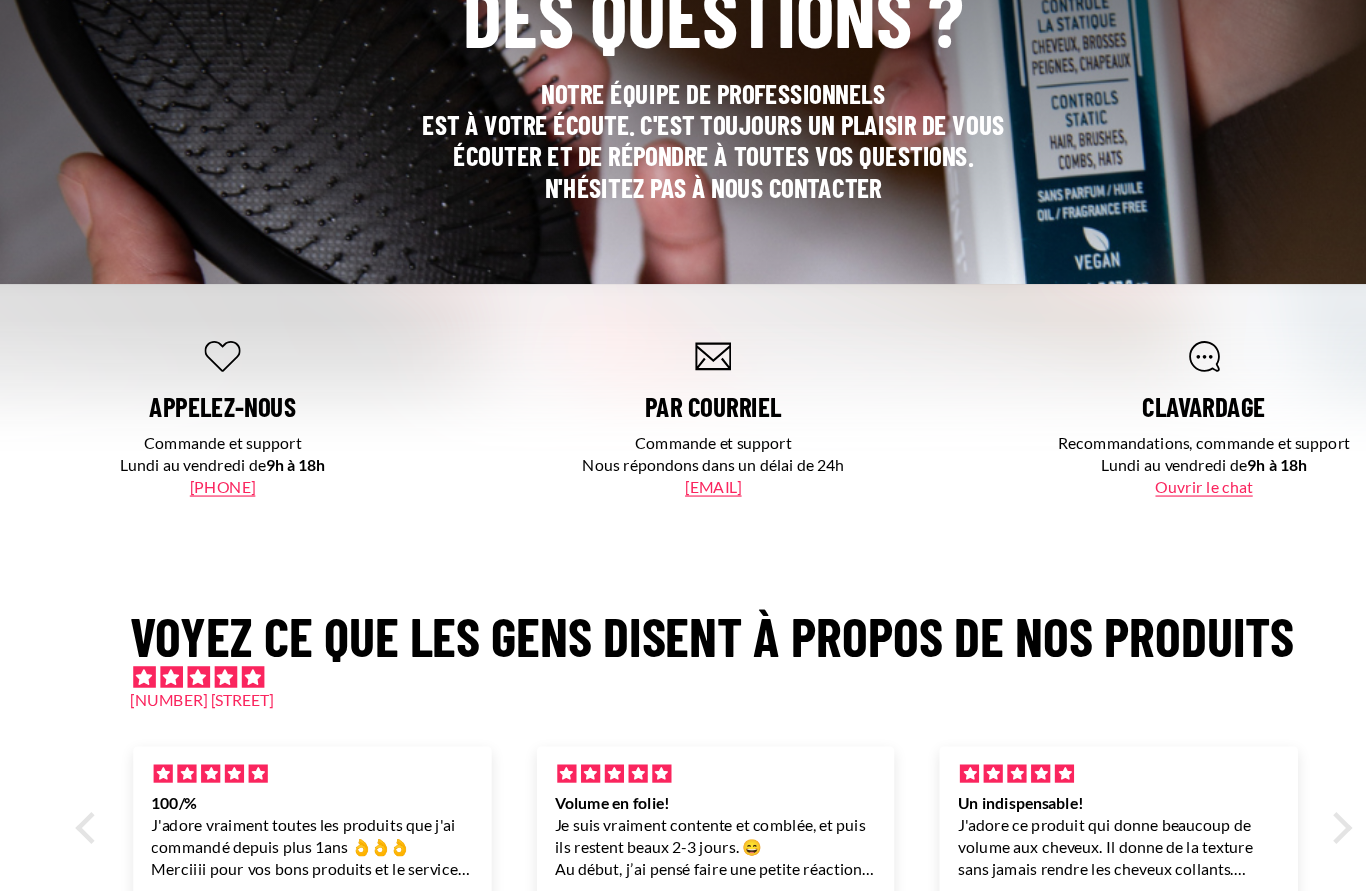 click on "Des questions ?
Notre équipe de professionnels est à votre écoute. C'est toujours un plaisir de vous écouter et de répondre à toutes vos questions. N'hésitez pas à nous contacter" at bounding box center (683, 118) 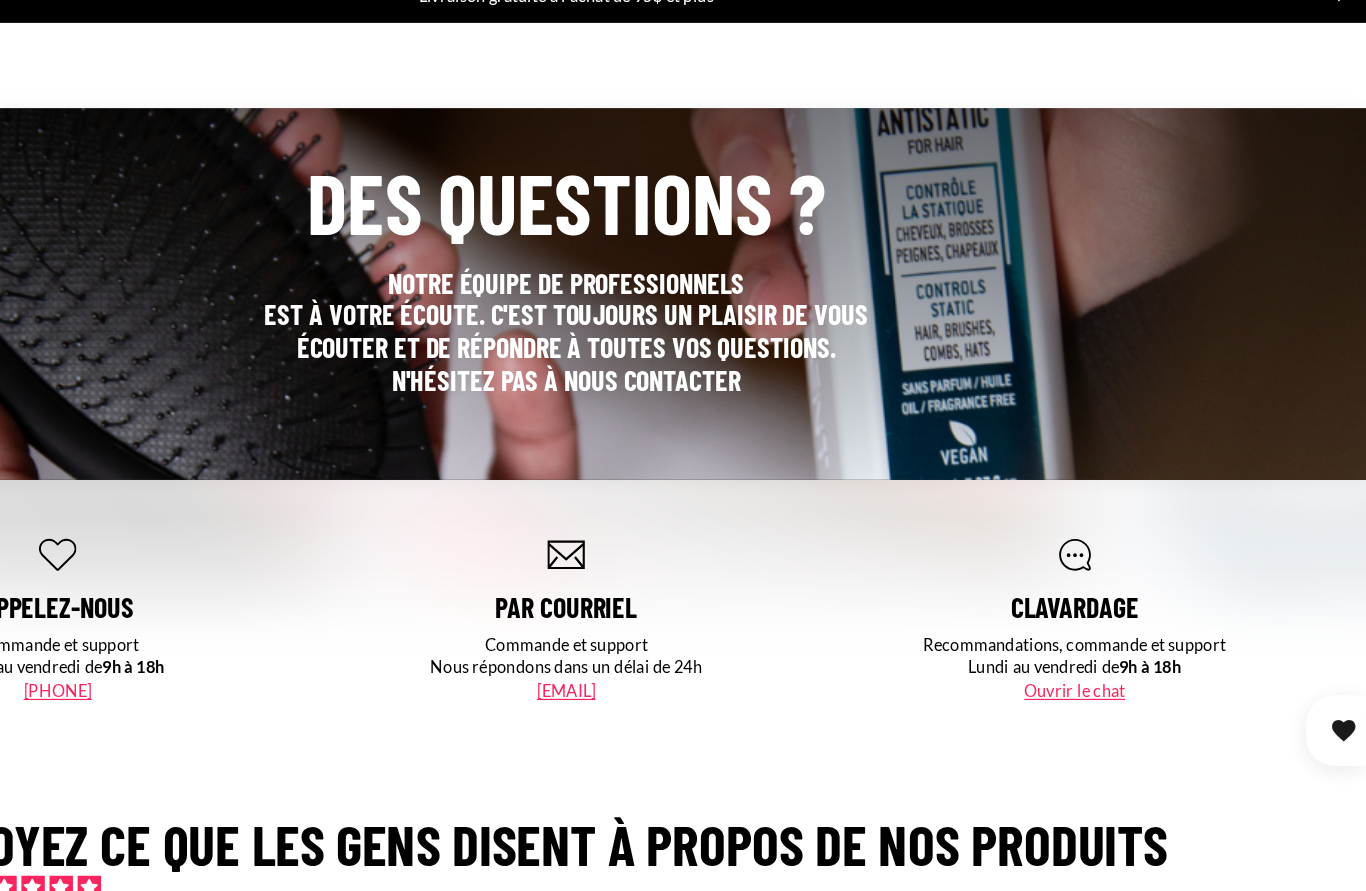 scroll, scrollTop: 0, scrollLeft: 0, axis: both 